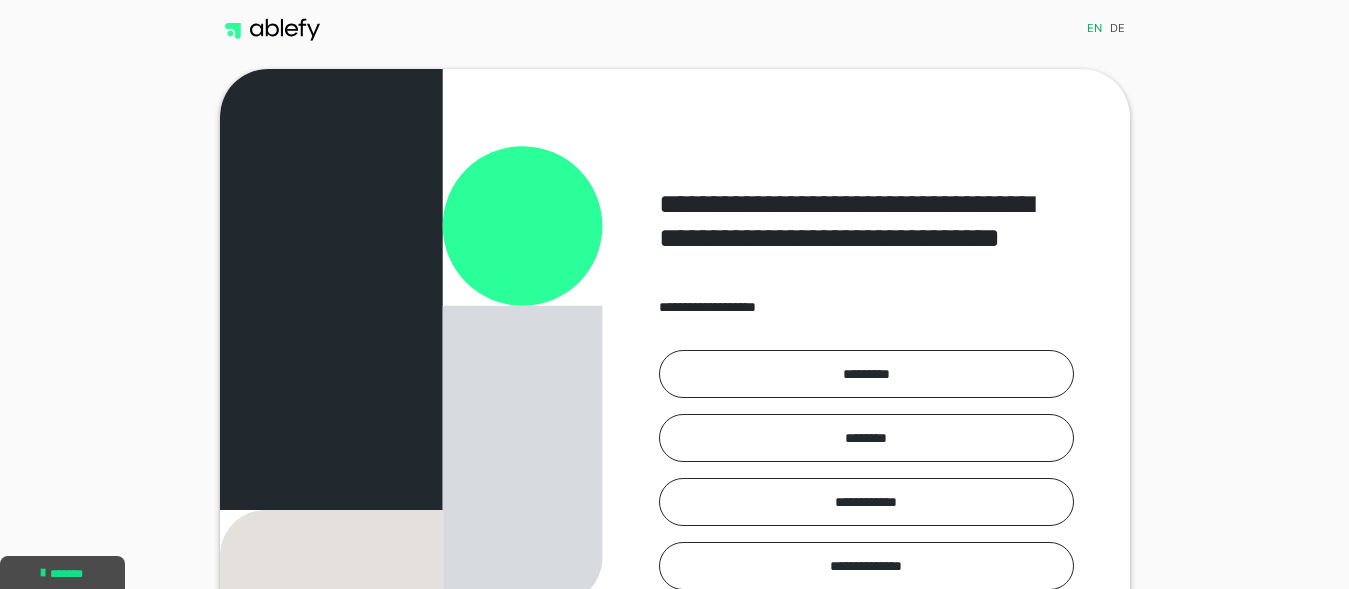 scroll, scrollTop: 0, scrollLeft: 0, axis: both 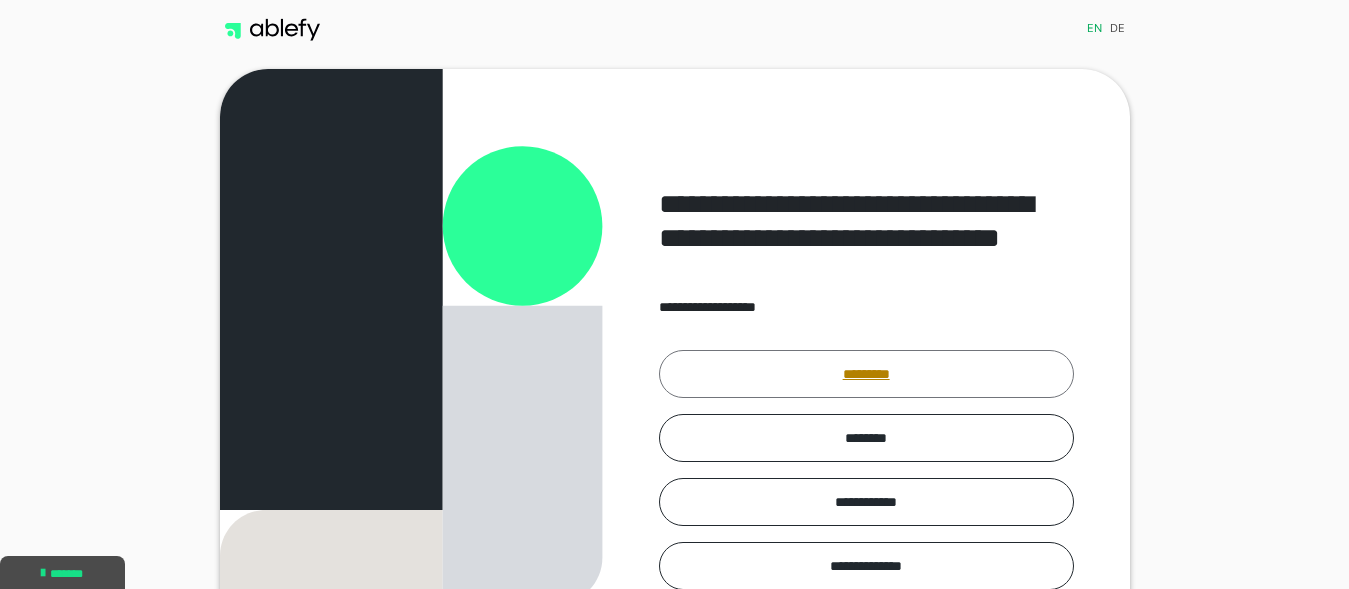 click on "*********" at bounding box center (866, 374) 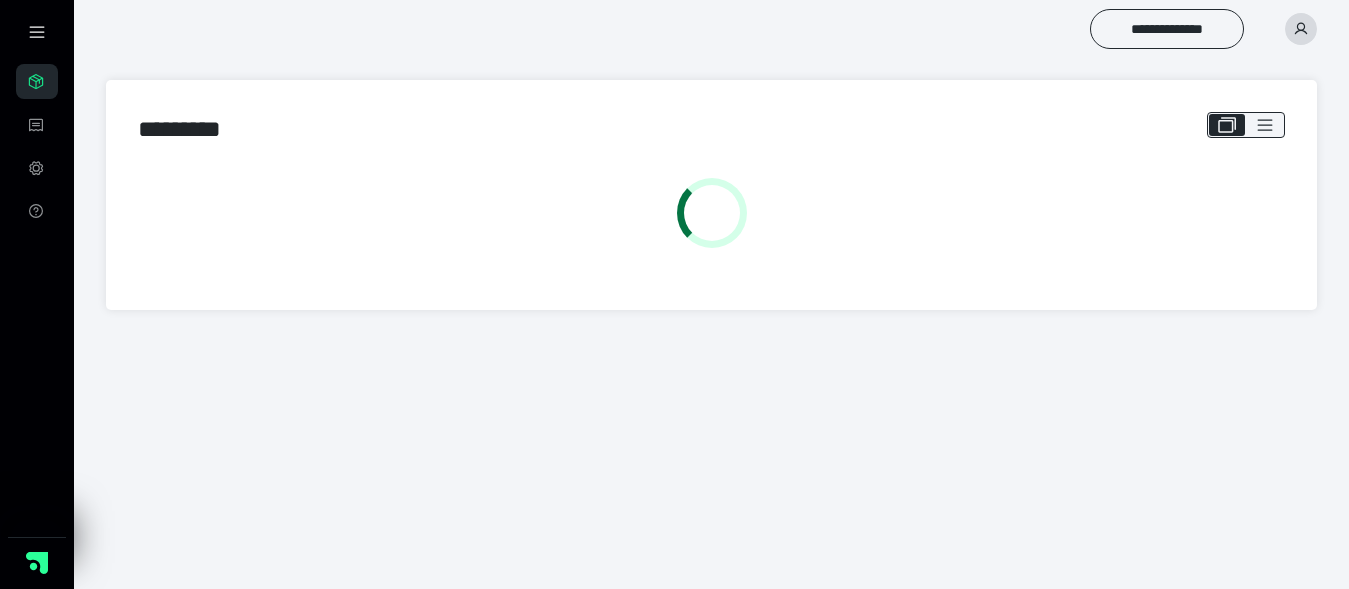scroll, scrollTop: 0, scrollLeft: 0, axis: both 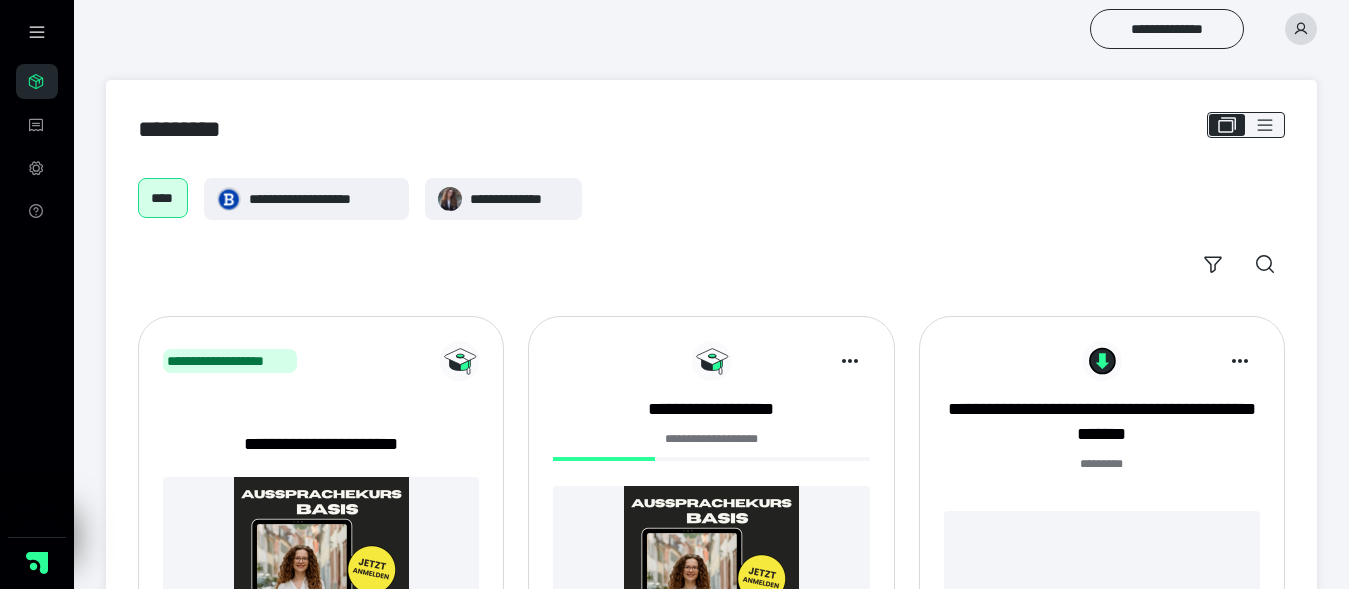 click at bounding box center [711, 573] 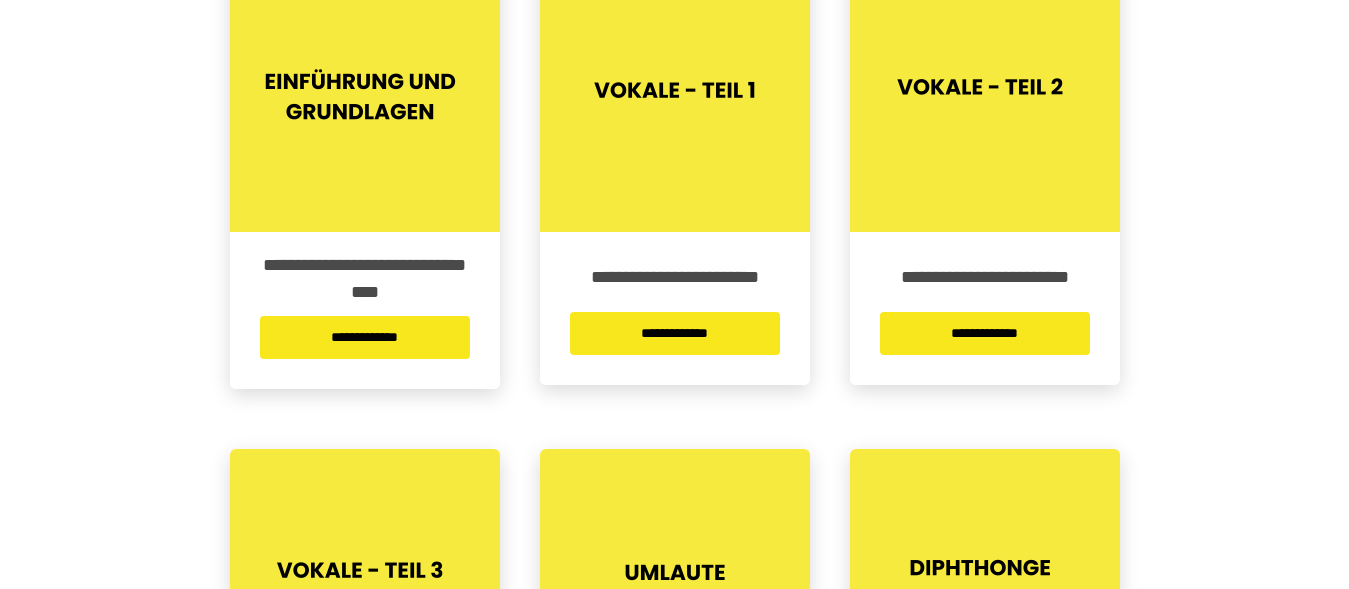 scroll, scrollTop: 471, scrollLeft: 0, axis: vertical 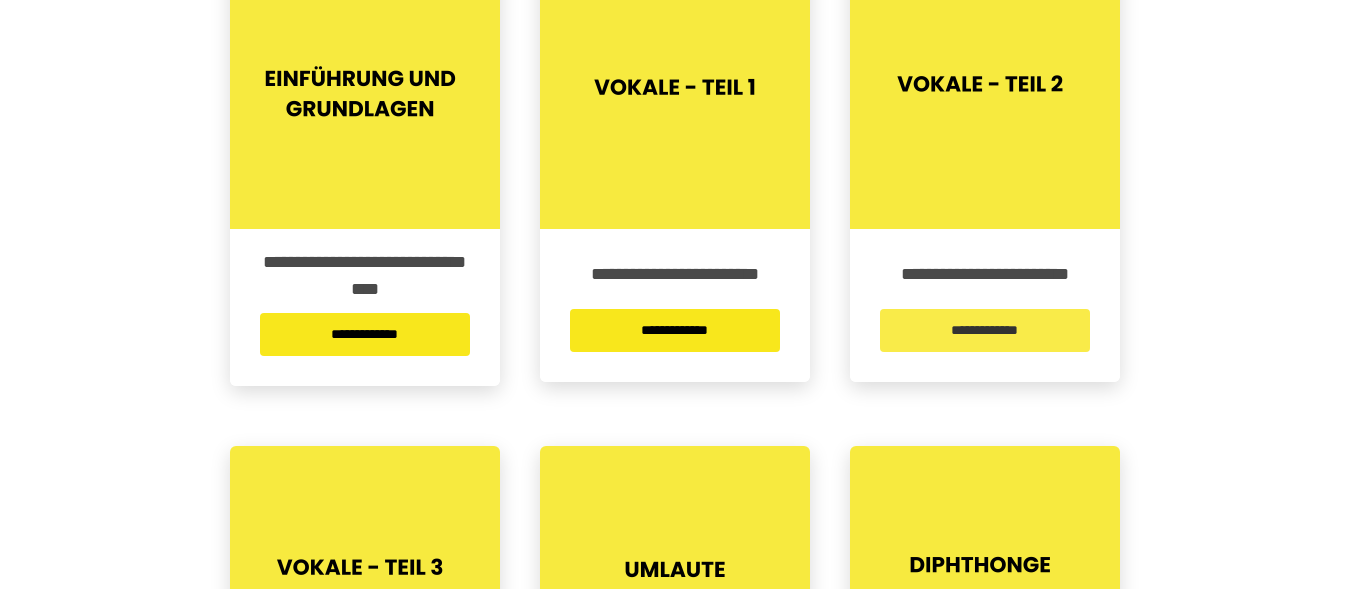 click on "**********" at bounding box center (985, 330) 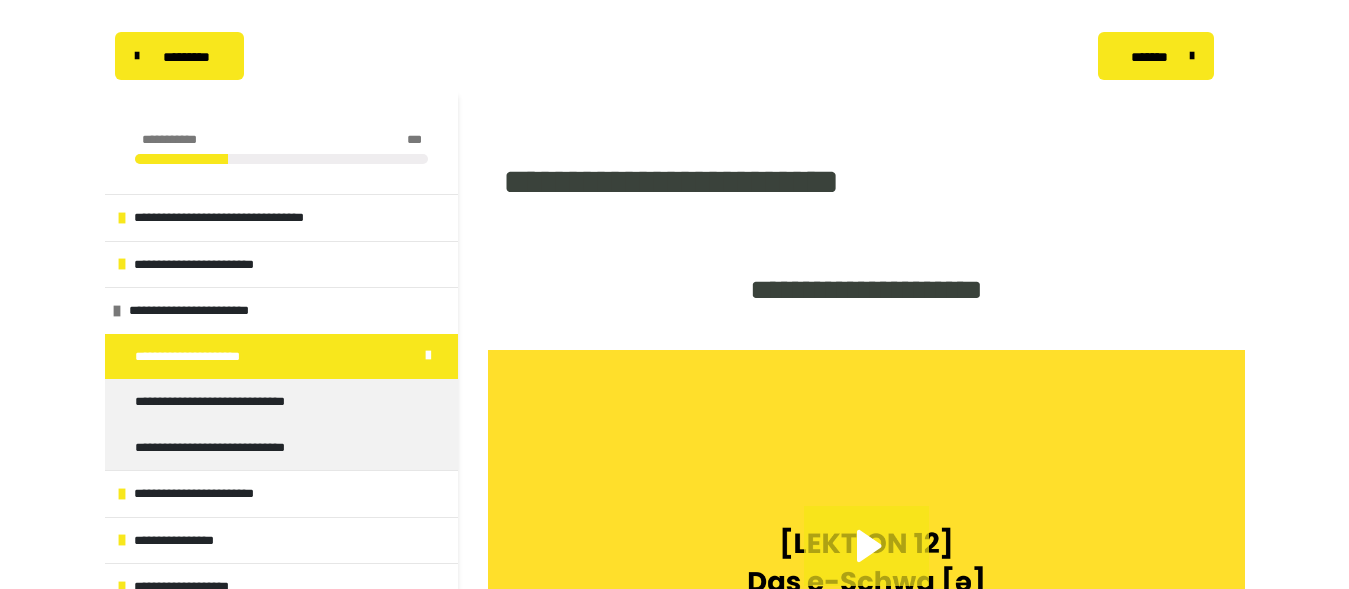 scroll, scrollTop: 0, scrollLeft: 0, axis: both 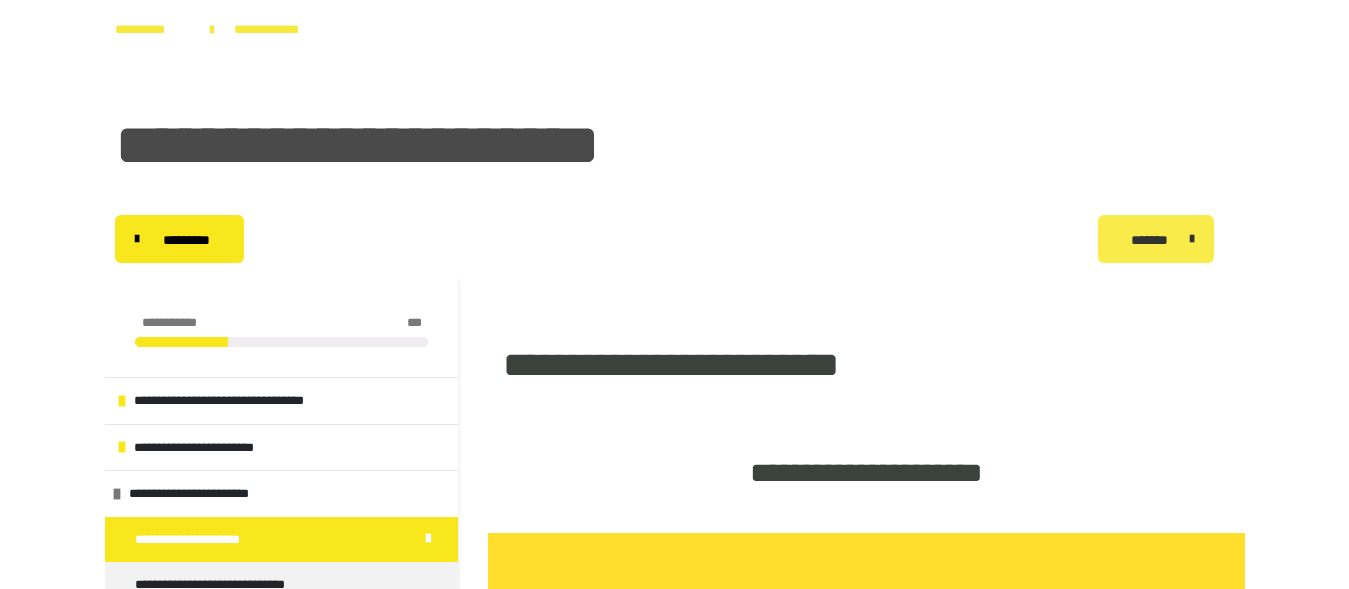 click on "*******" at bounding box center [1149, 240] 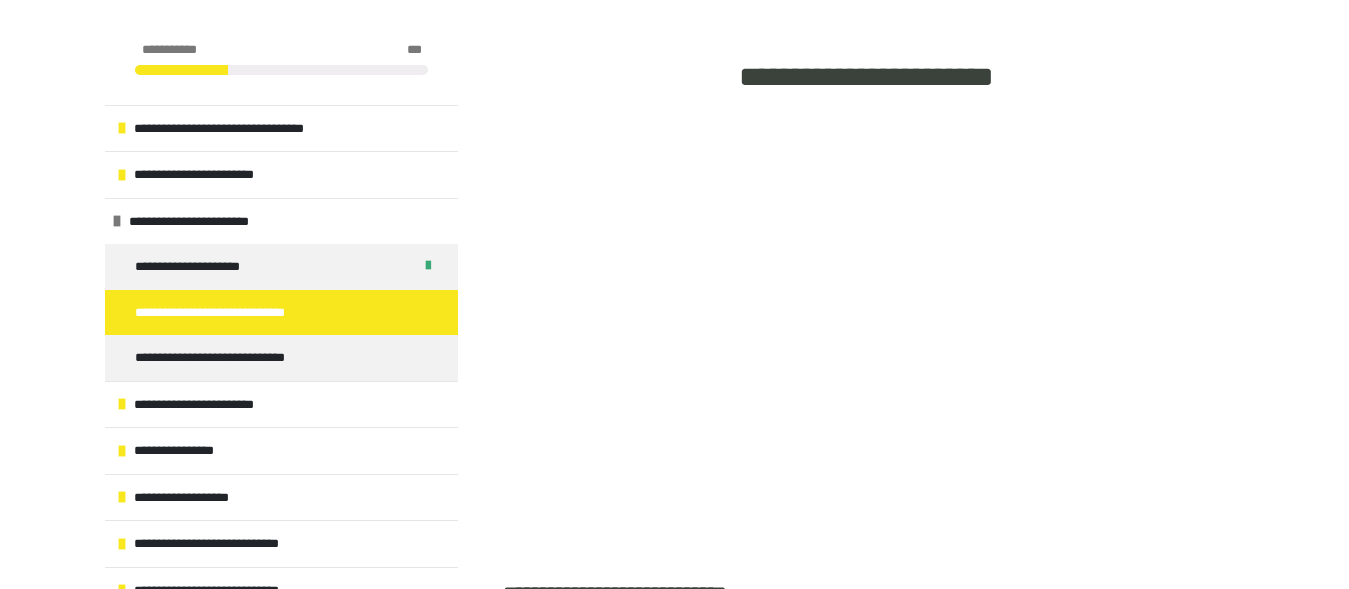 scroll, scrollTop: 405, scrollLeft: 0, axis: vertical 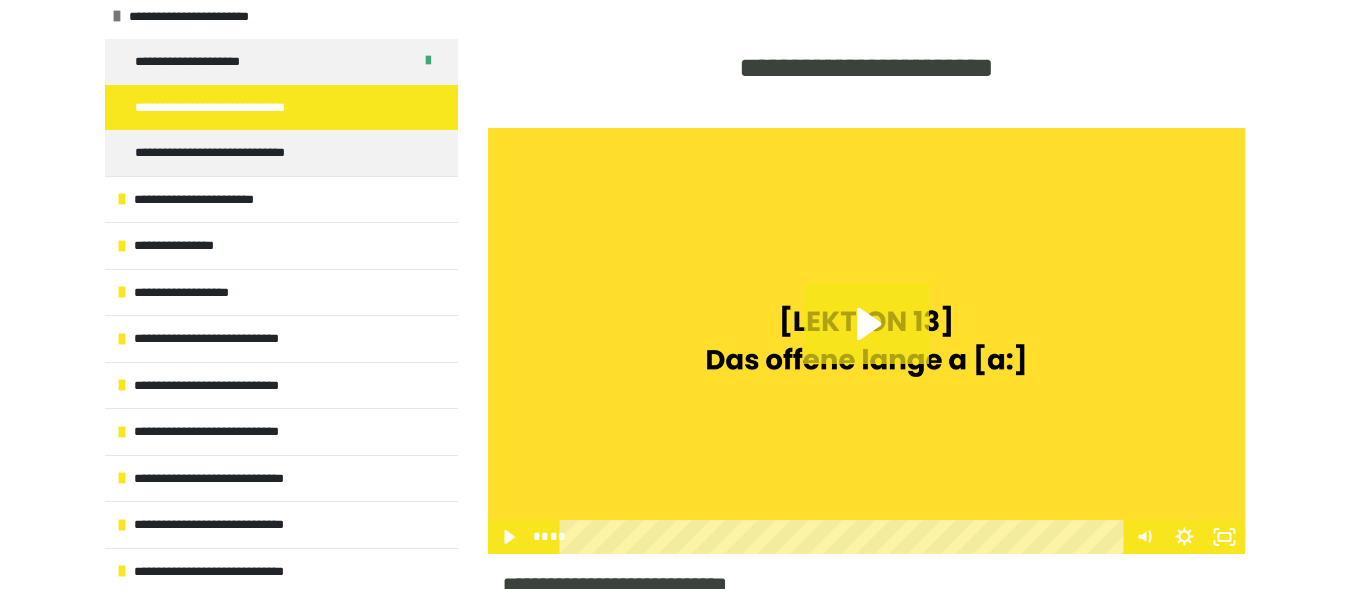 click on "**********" at bounding box center [281, 108] 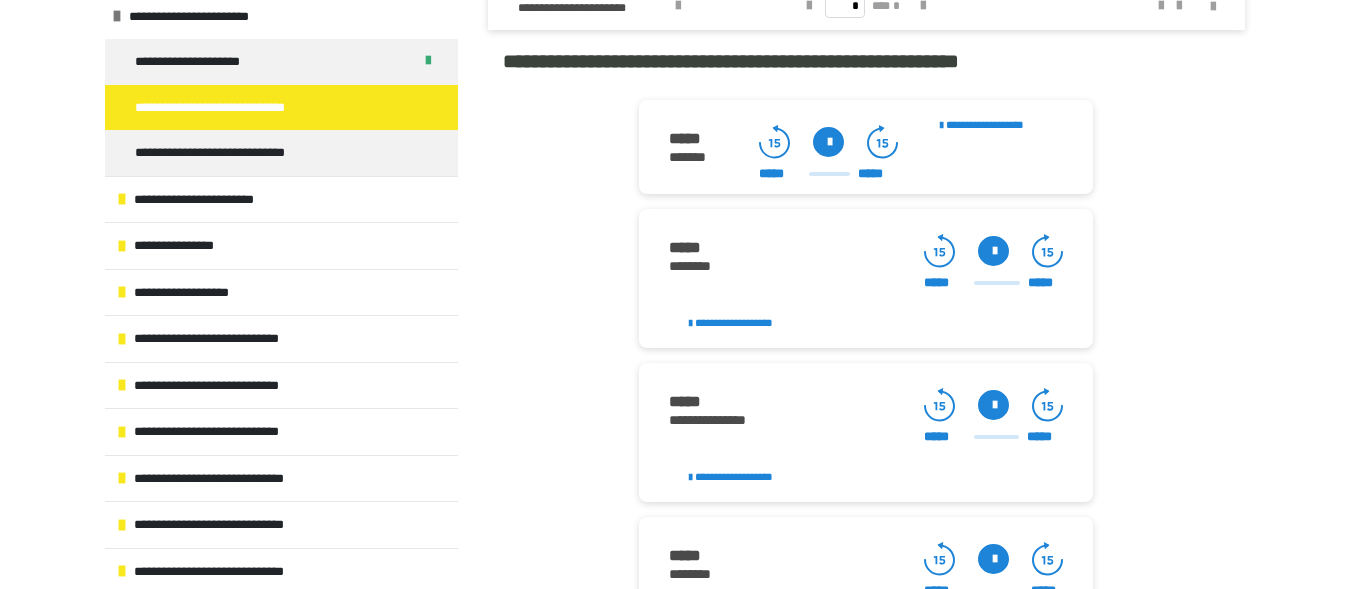 scroll, scrollTop: 2212, scrollLeft: 0, axis: vertical 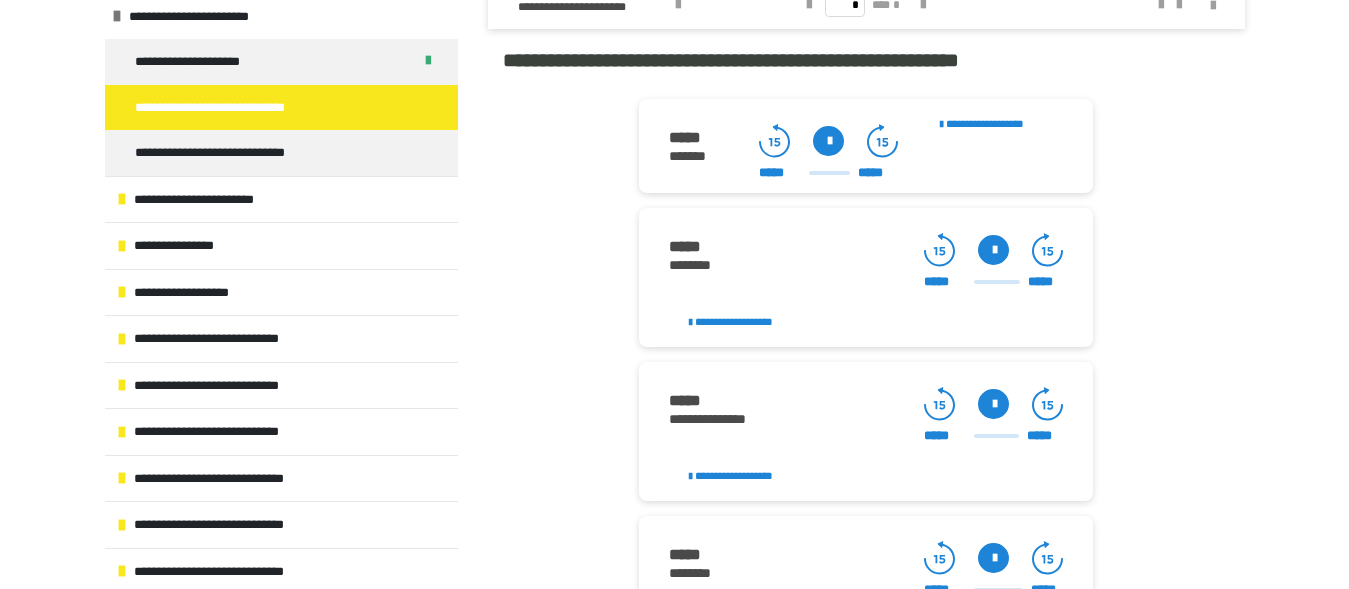 click at bounding box center [828, 141] 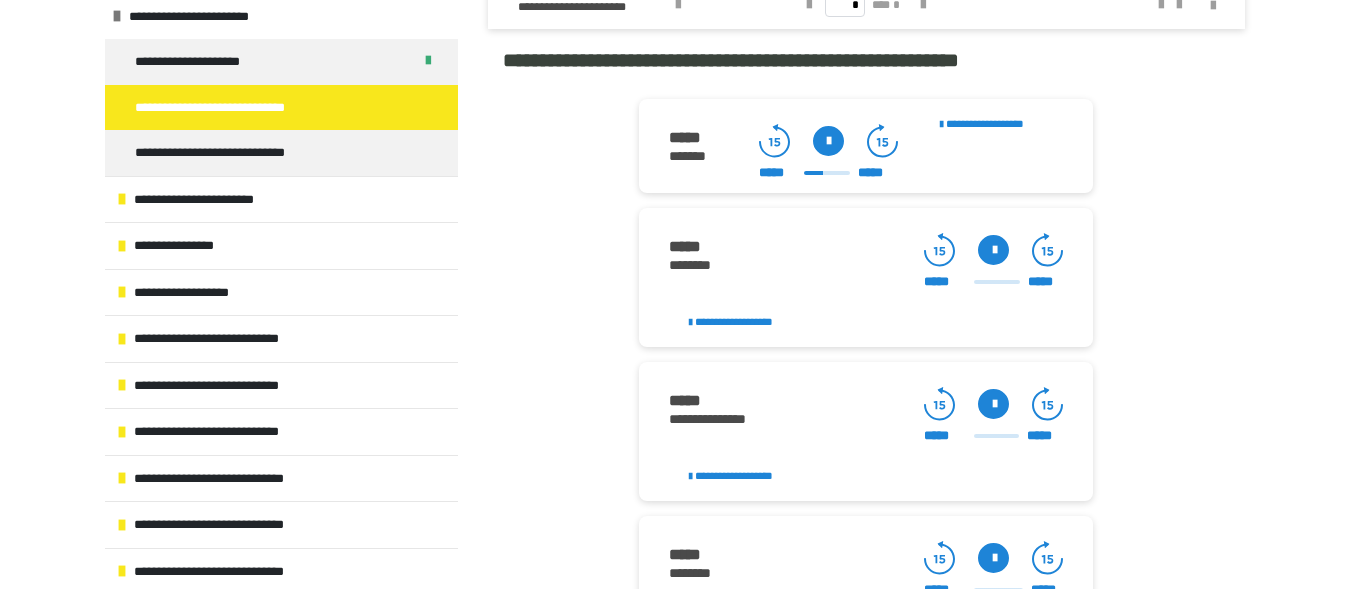 click at bounding box center (828, 141) 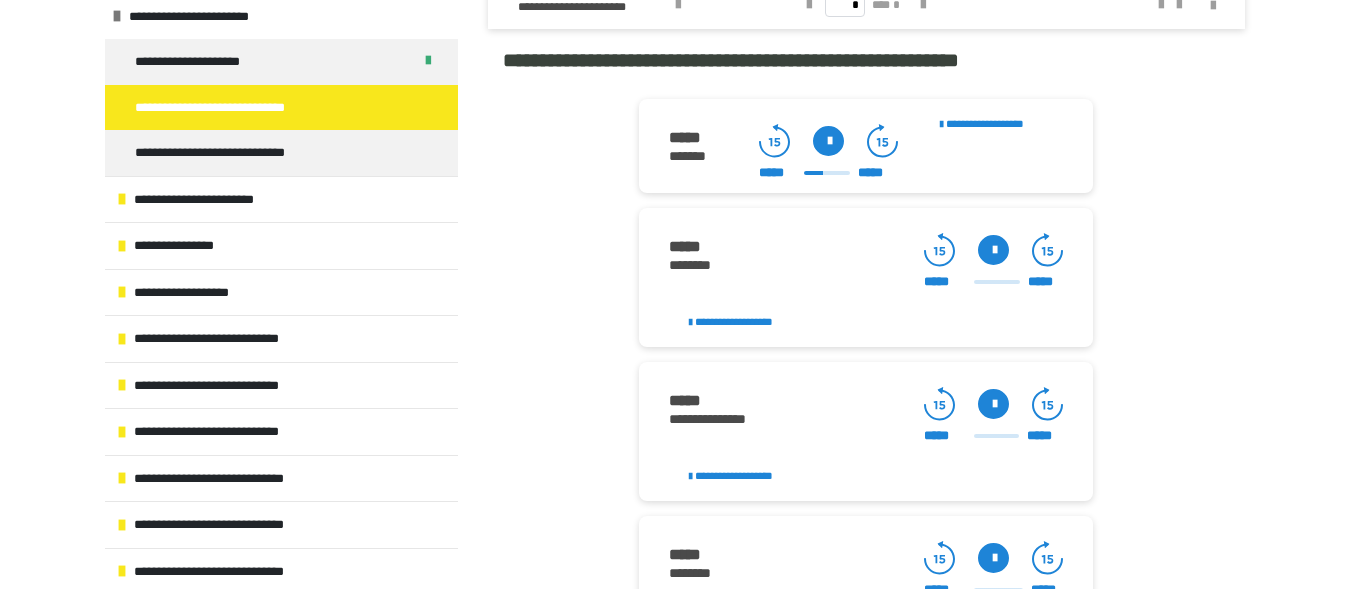 click at bounding box center [828, 141] 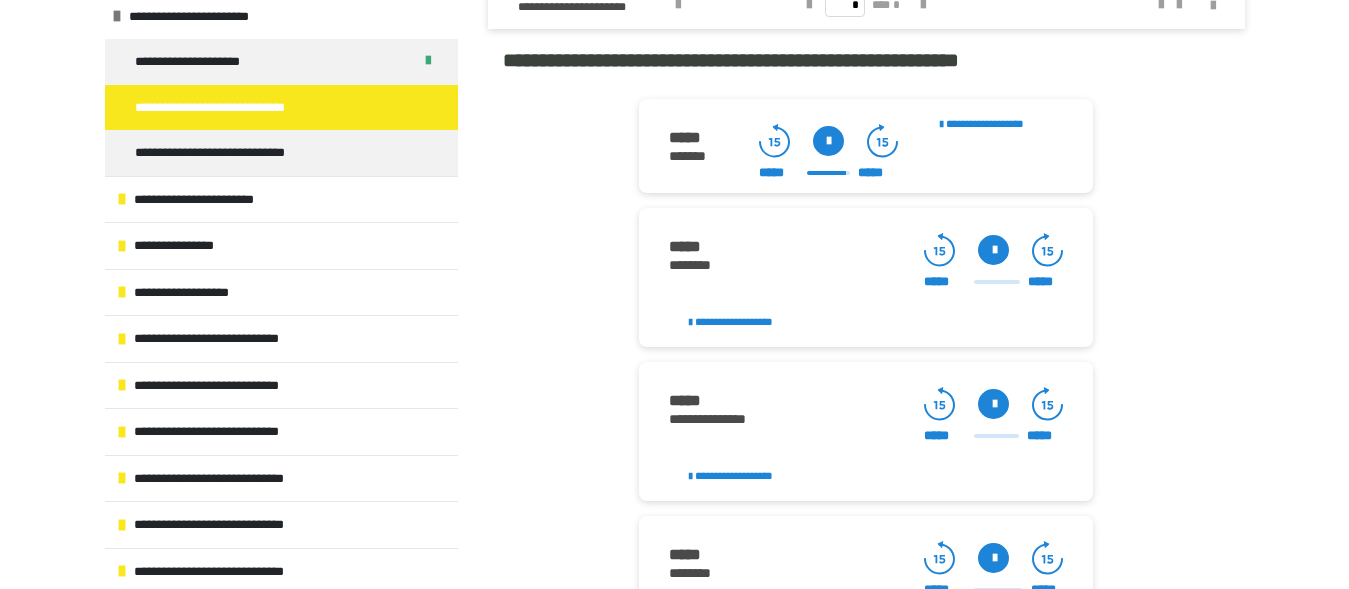 click at bounding box center [993, 250] 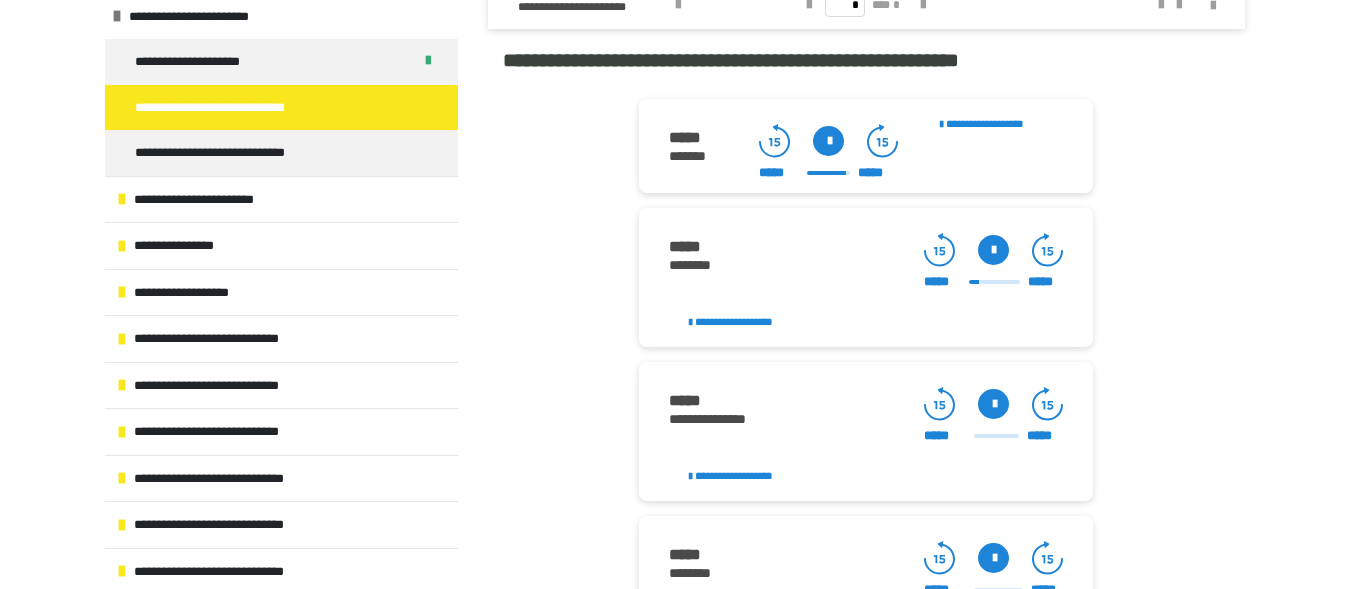 click 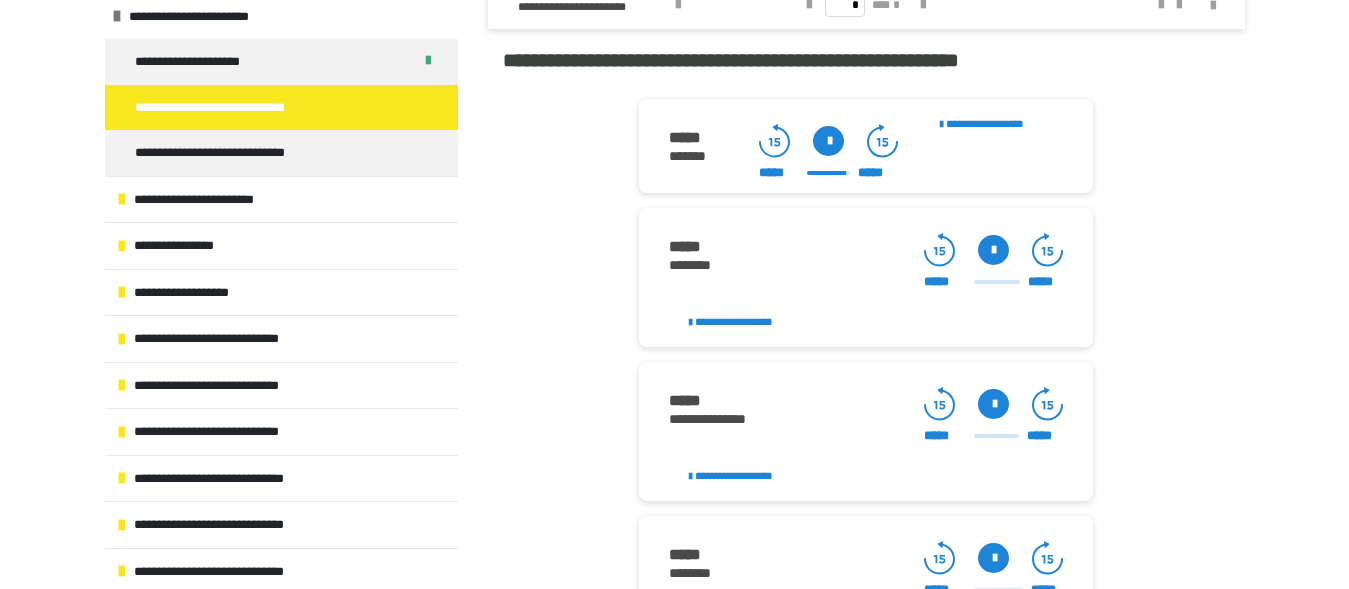 click 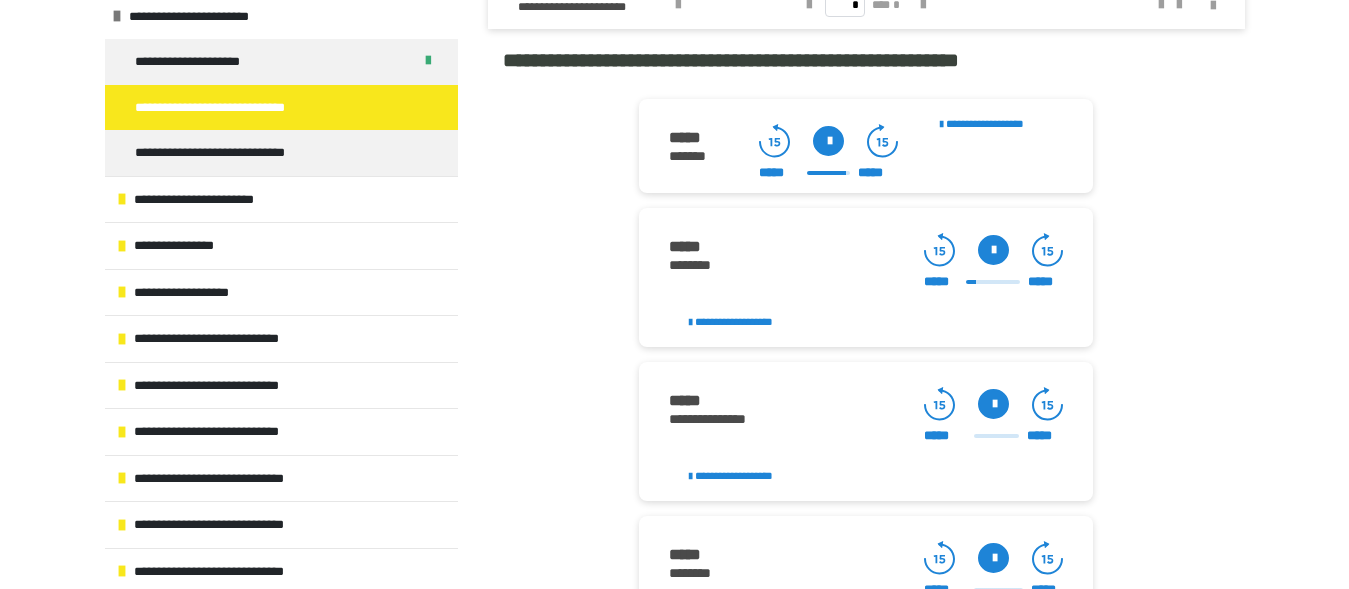 click 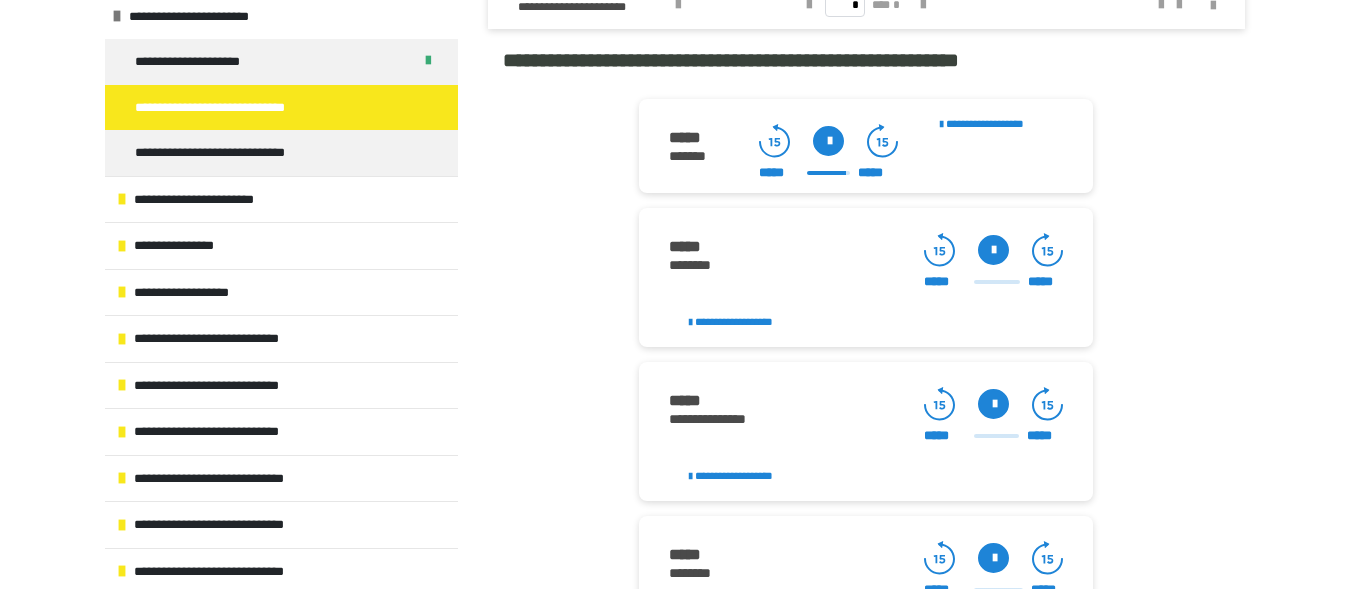 click 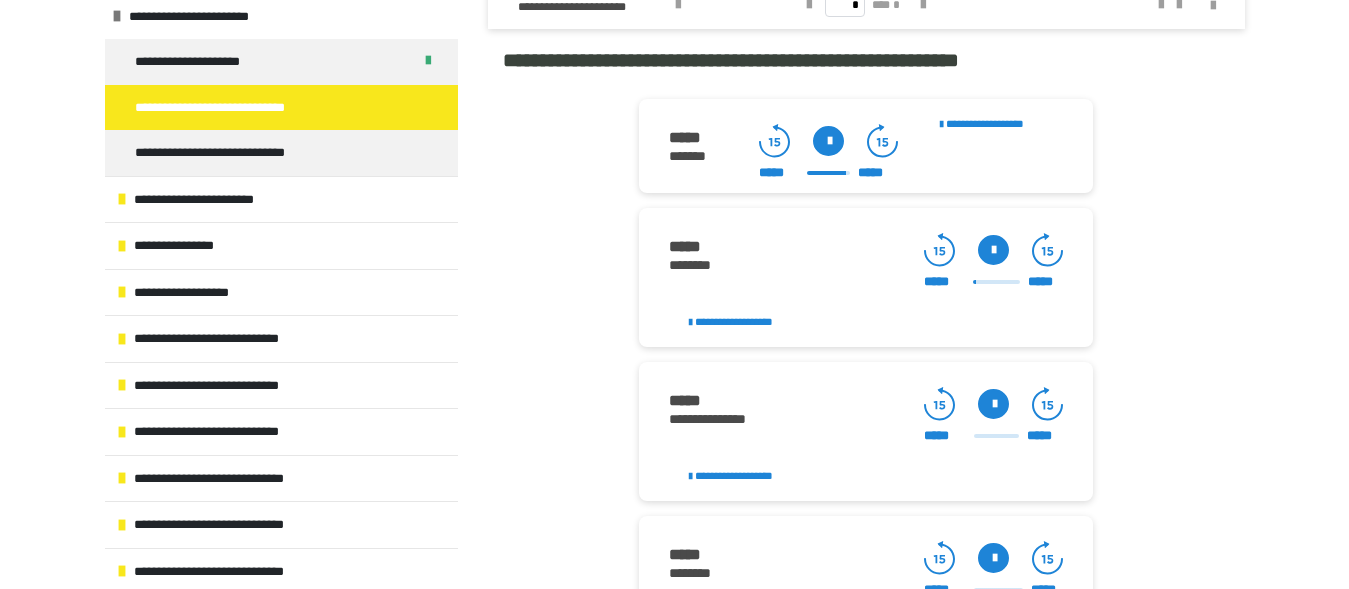 click 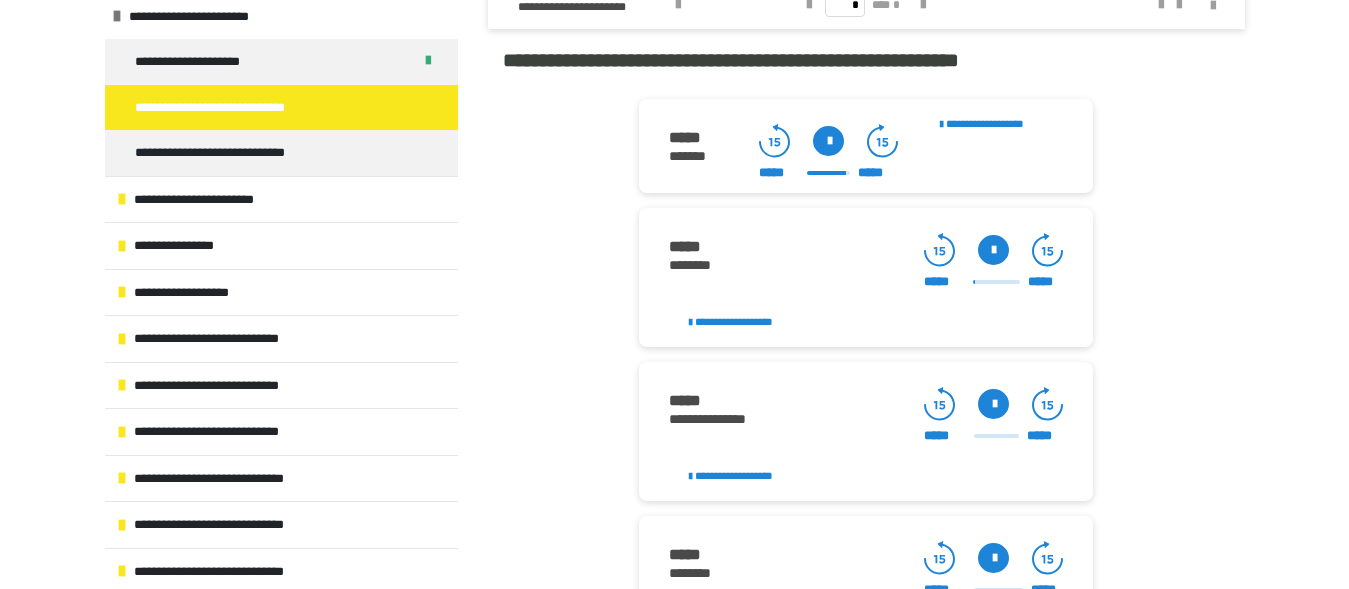 click at bounding box center (993, 250) 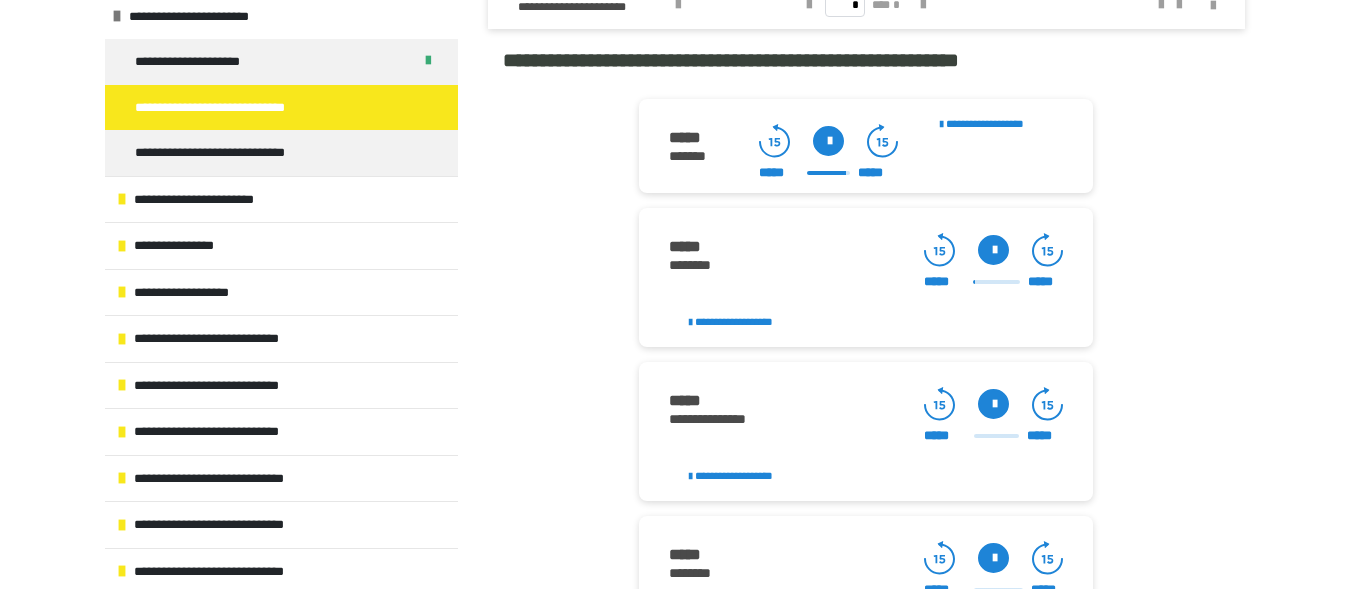 click 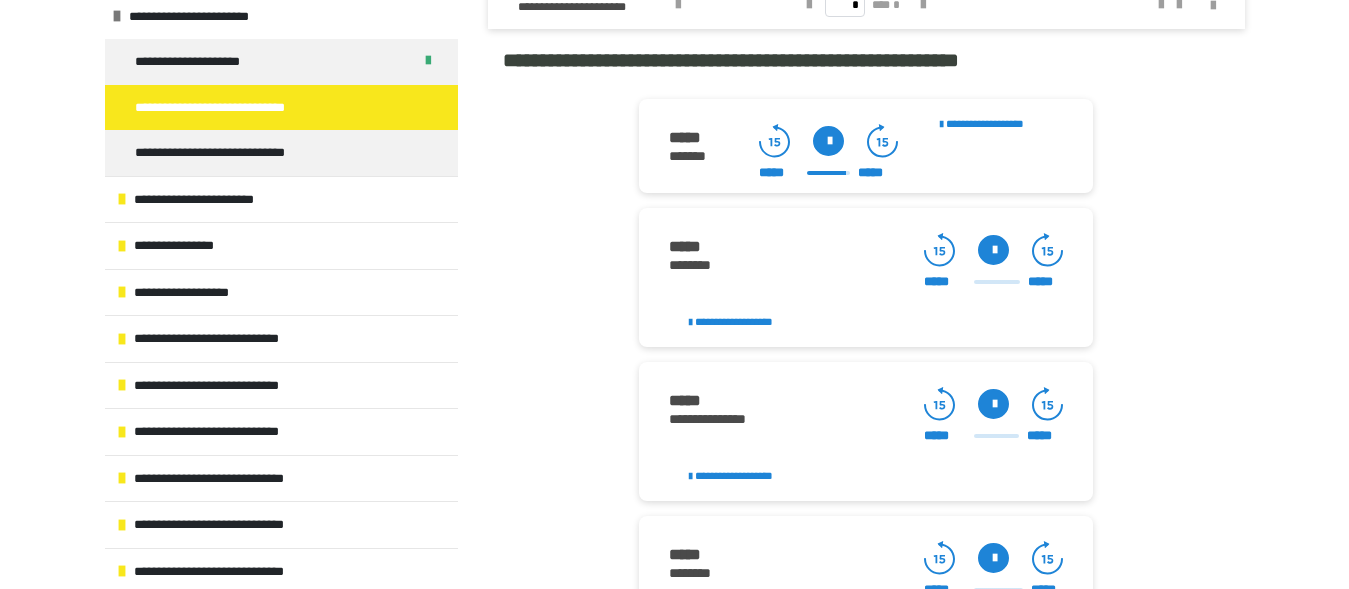 click at bounding box center [993, 250] 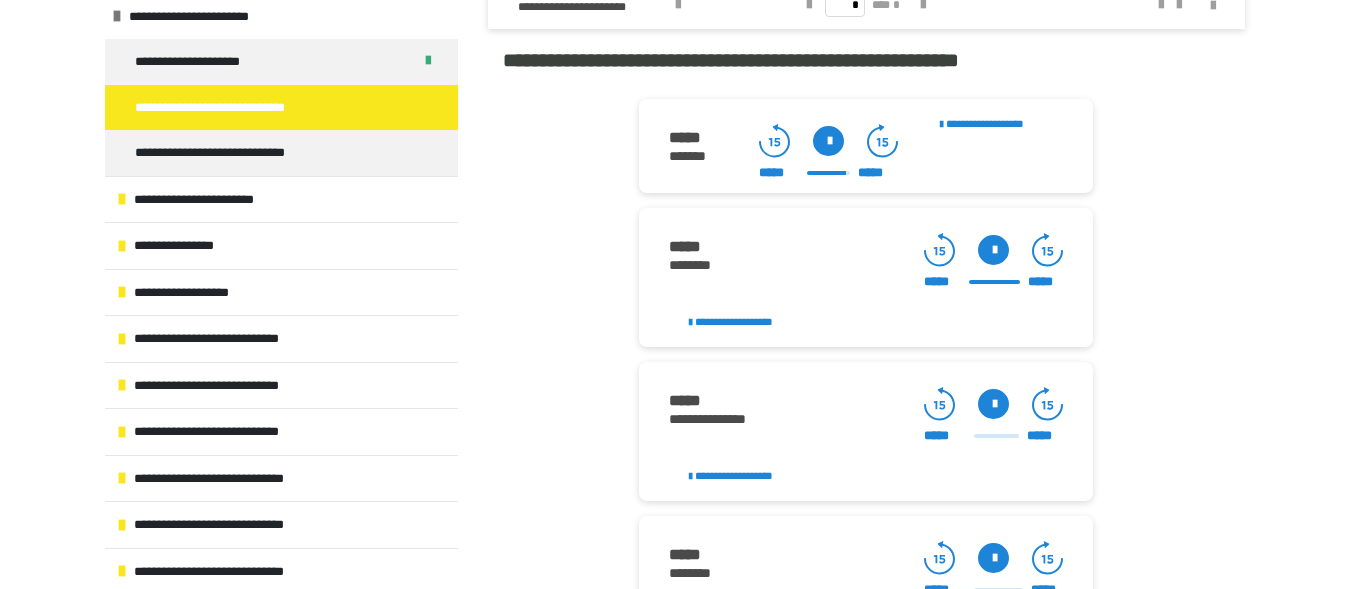 click at bounding box center [993, 404] 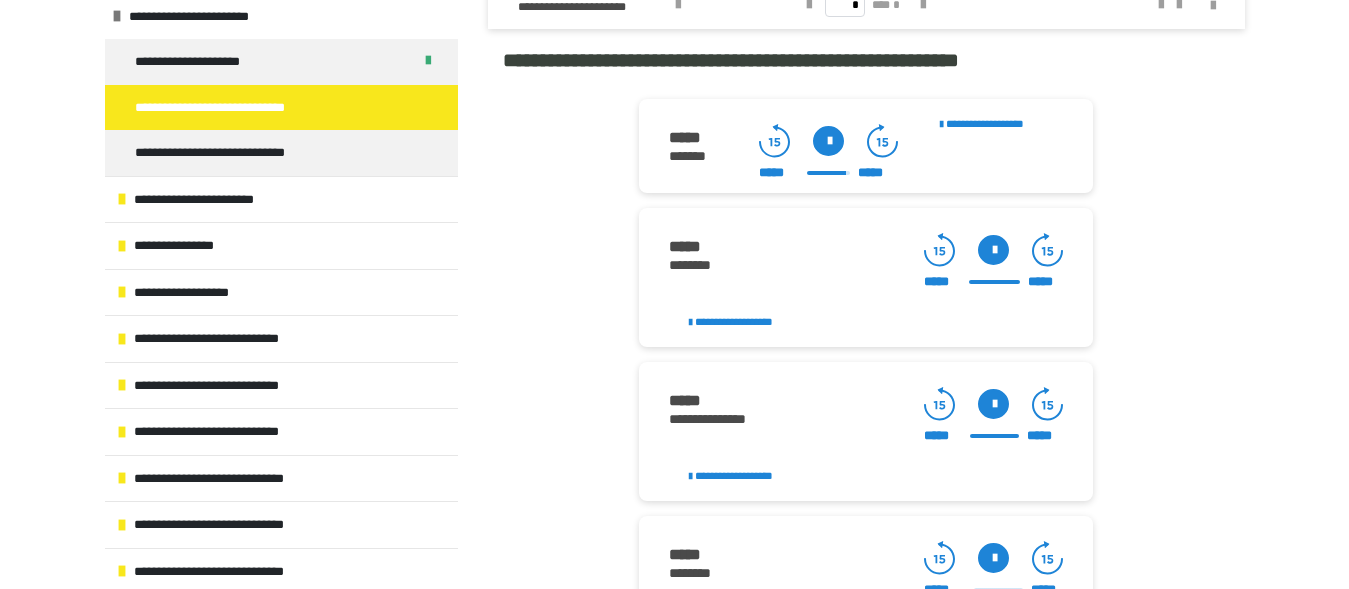 click at bounding box center (993, 404) 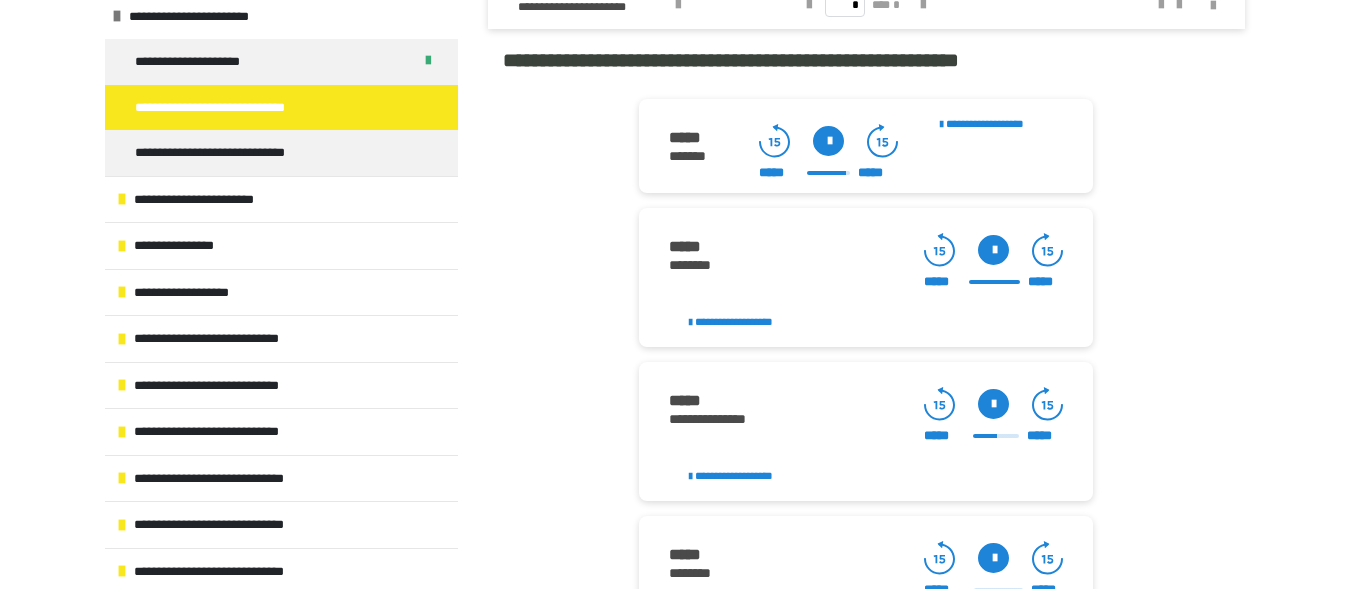 click 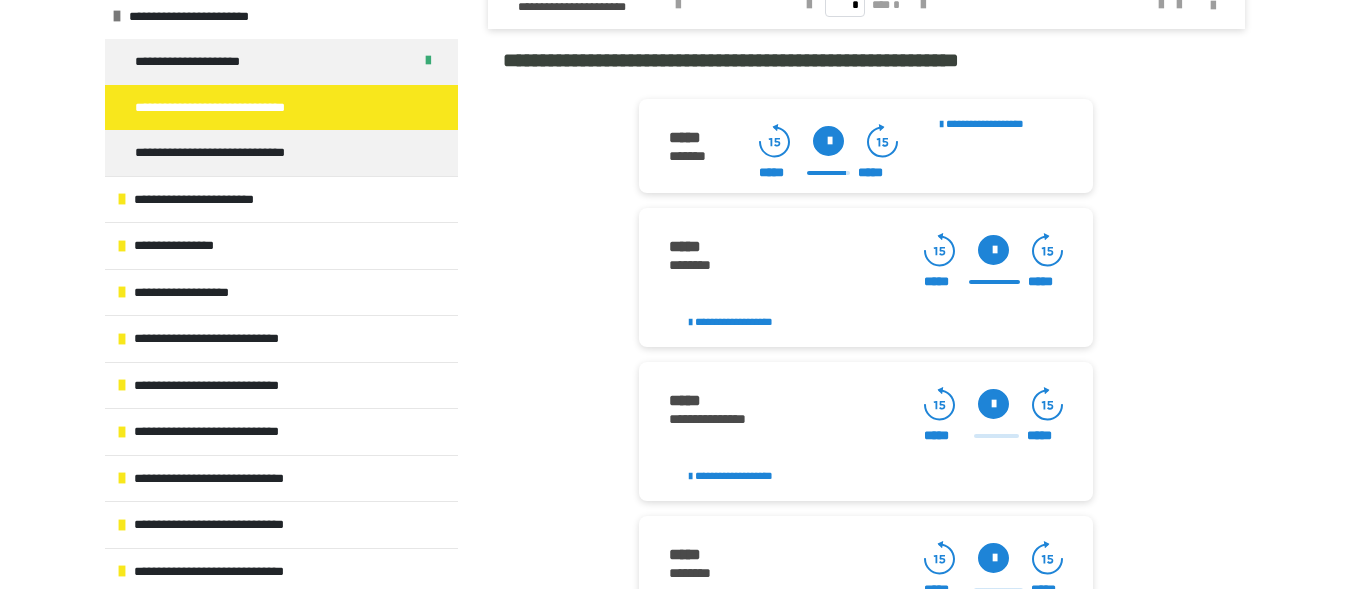 click 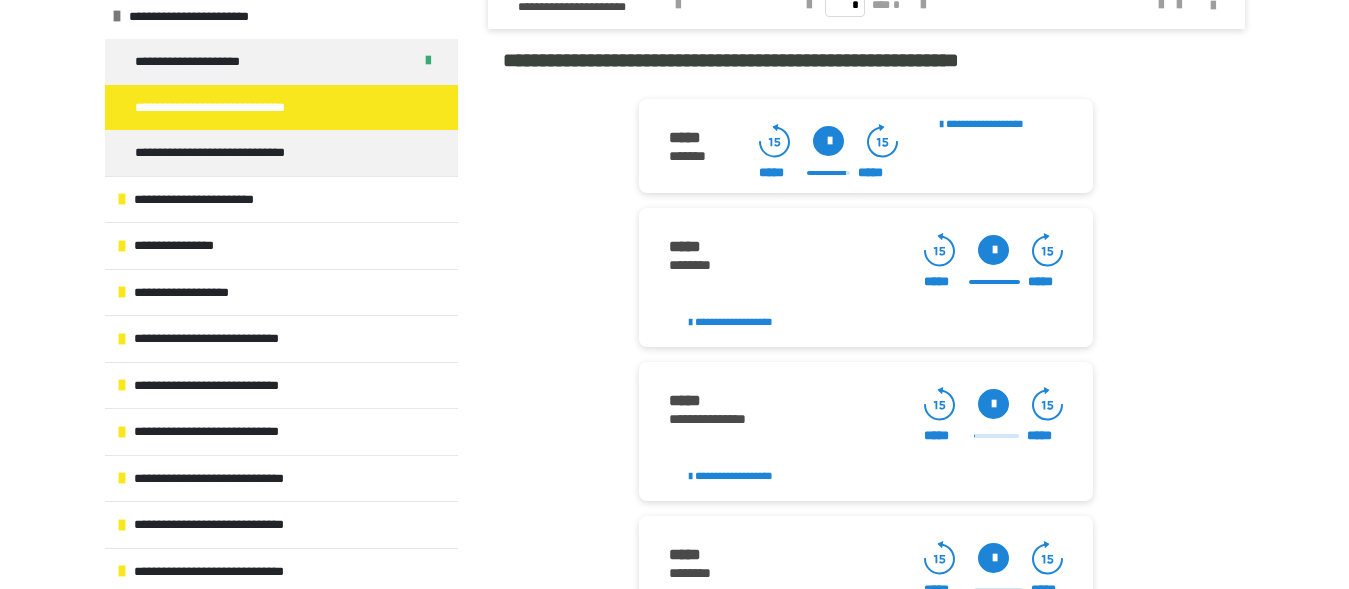 click 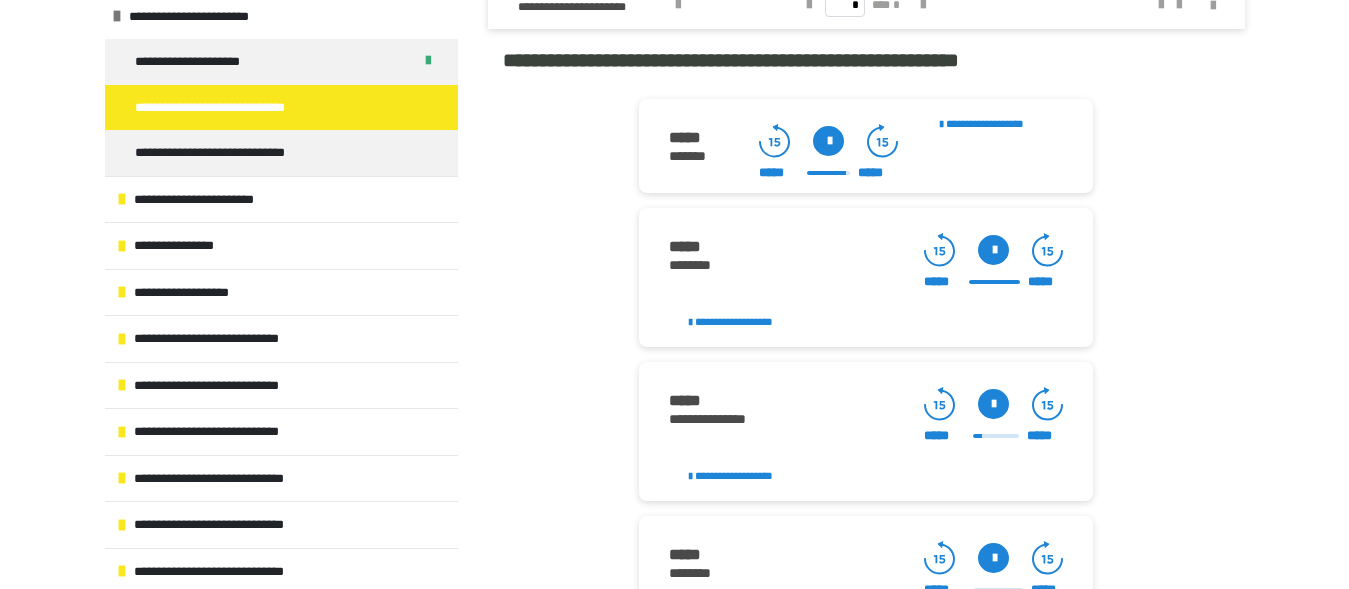 click 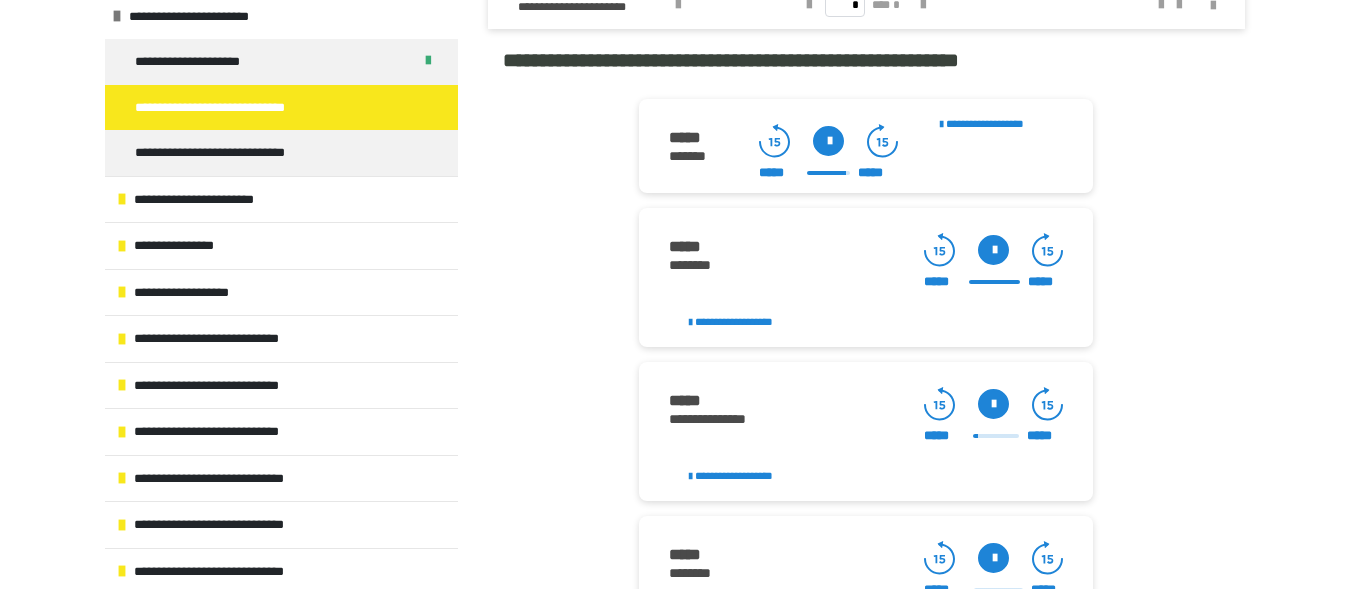 click at bounding box center [993, 404] 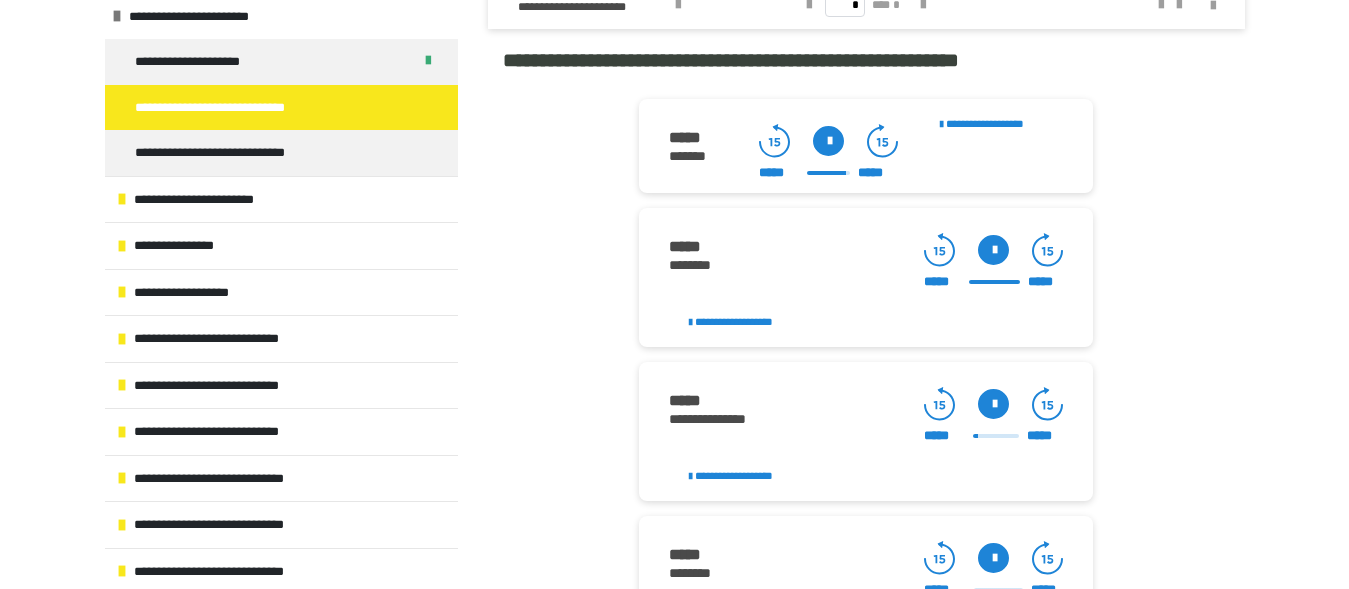 click 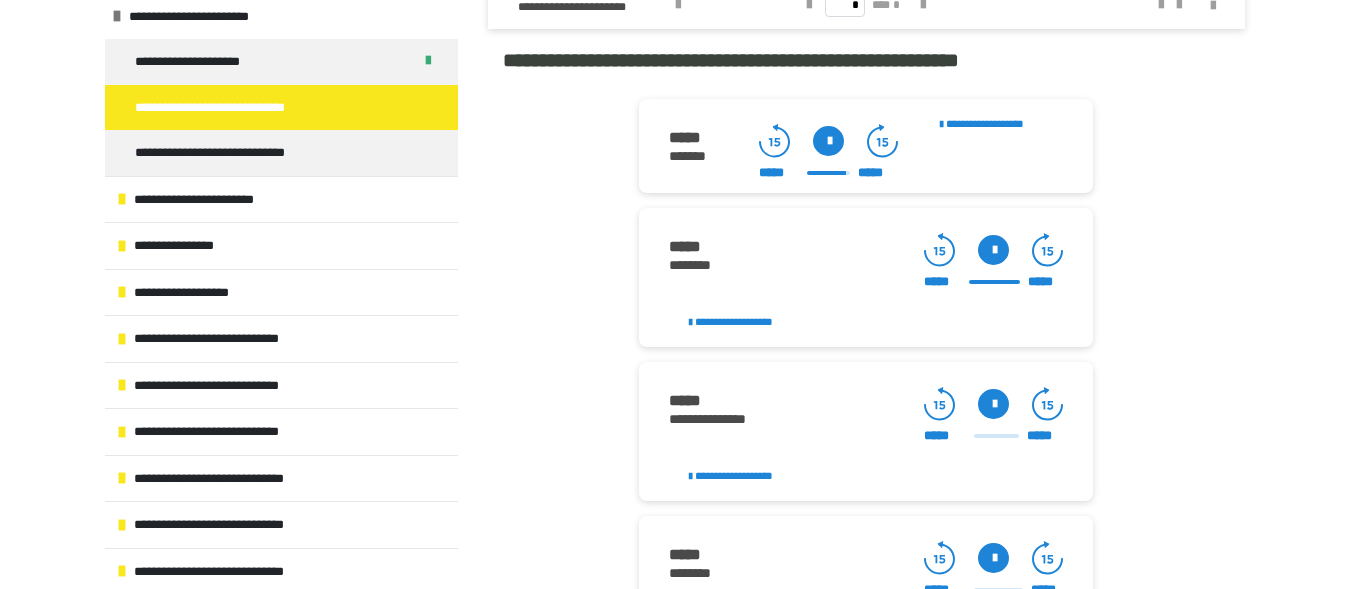 click at bounding box center (993, 404) 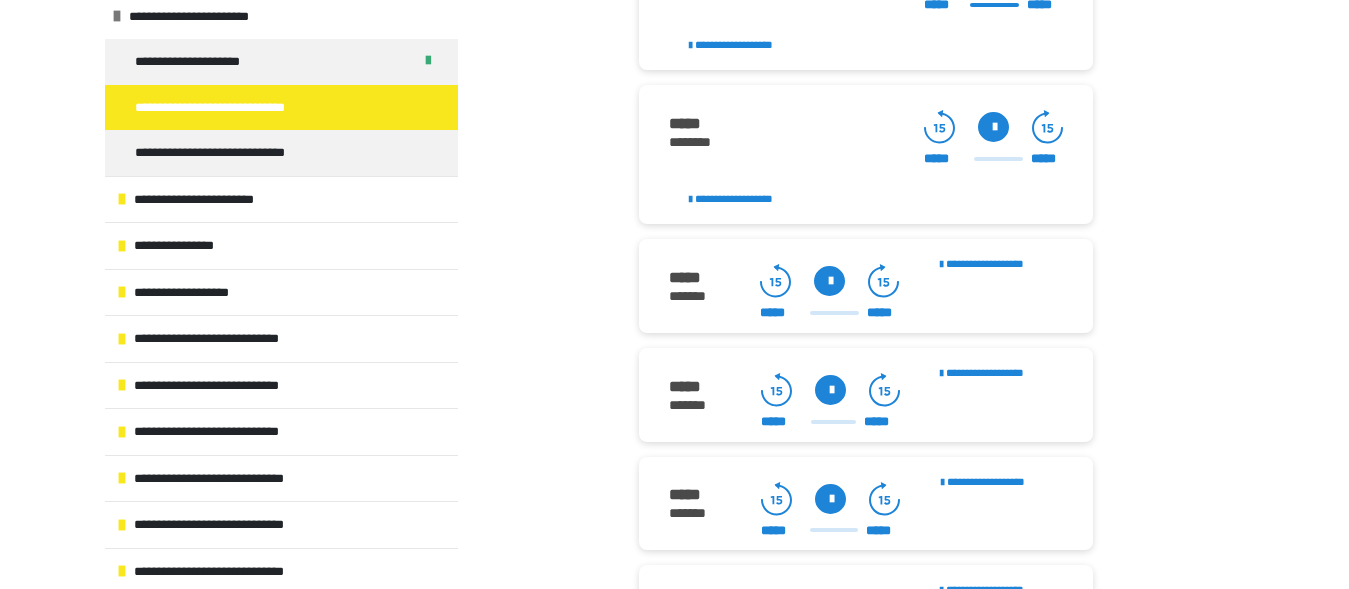 scroll, scrollTop: 2644, scrollLeft: 0, axis: vertical 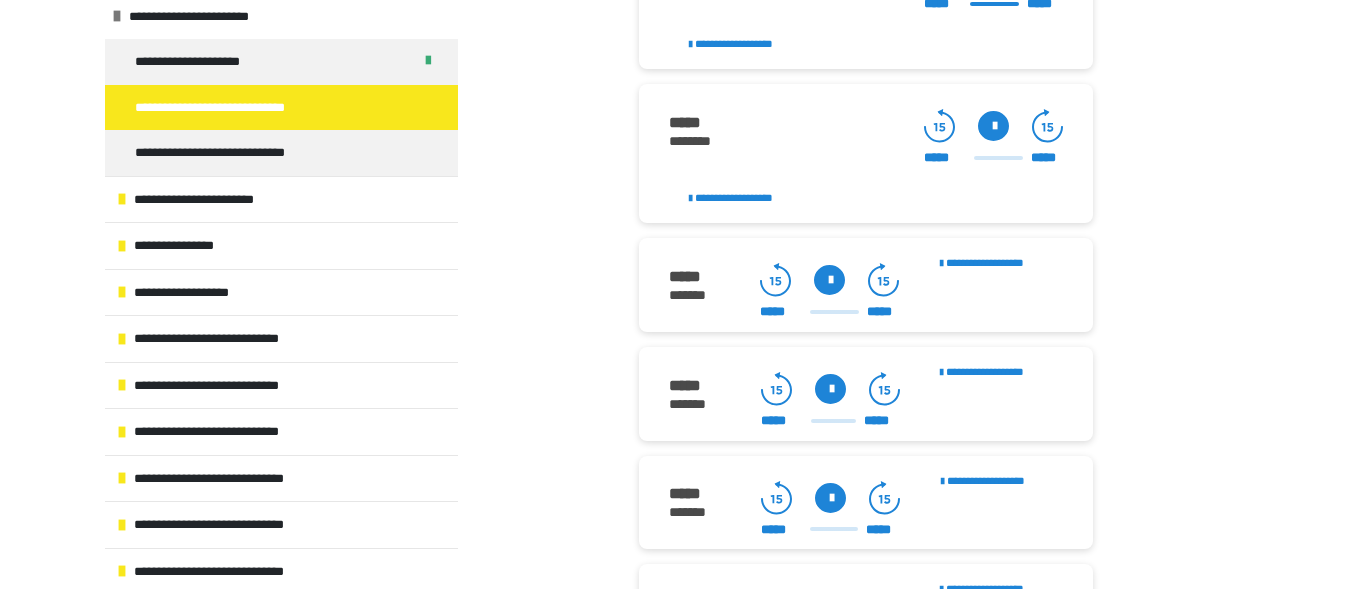 click at bounding box center [993, 126] 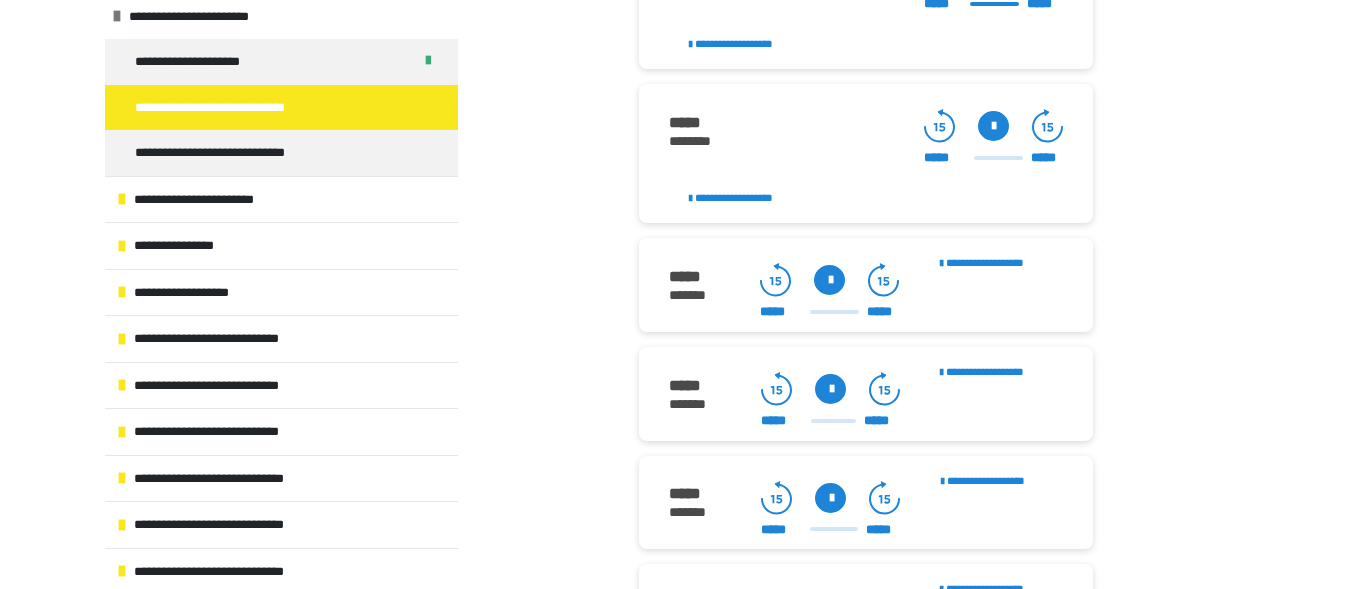 click at bounding box center (993, 126) 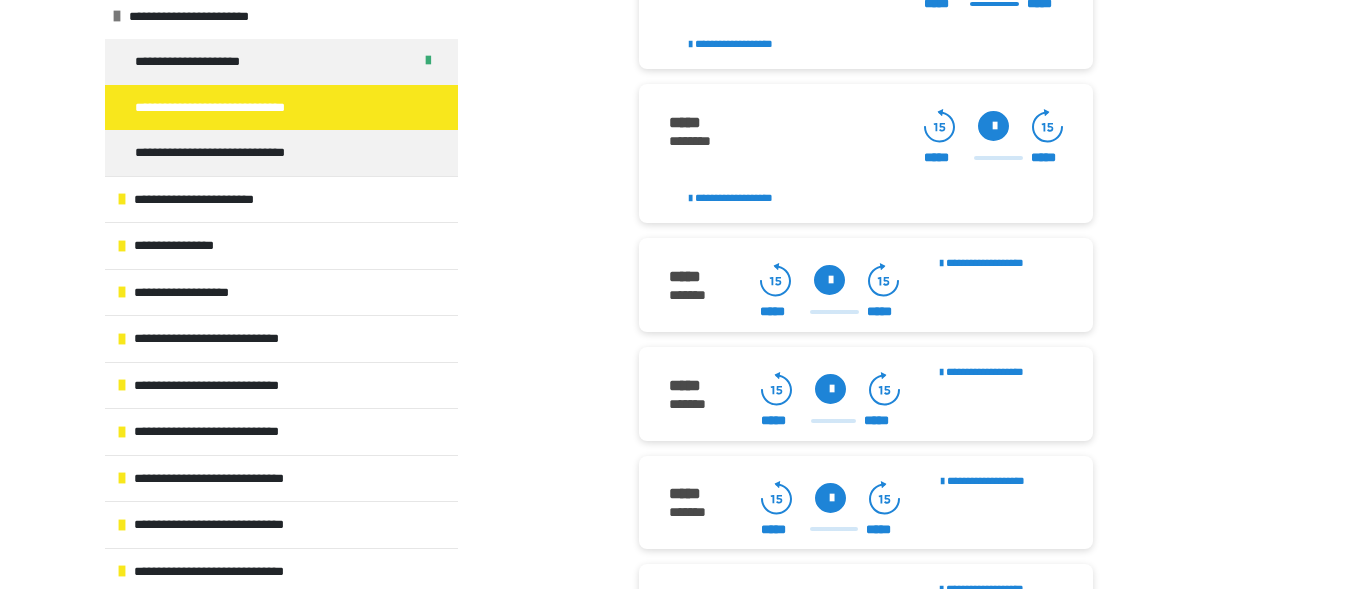 click at bounding box center [993, 126] 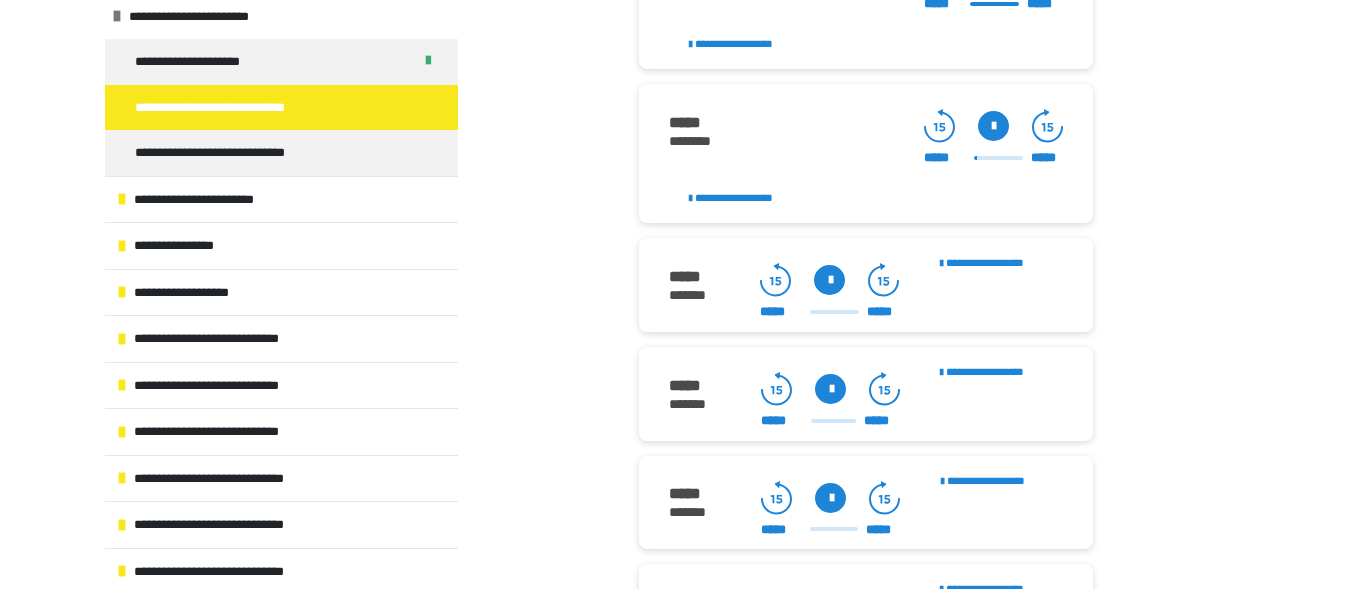 click 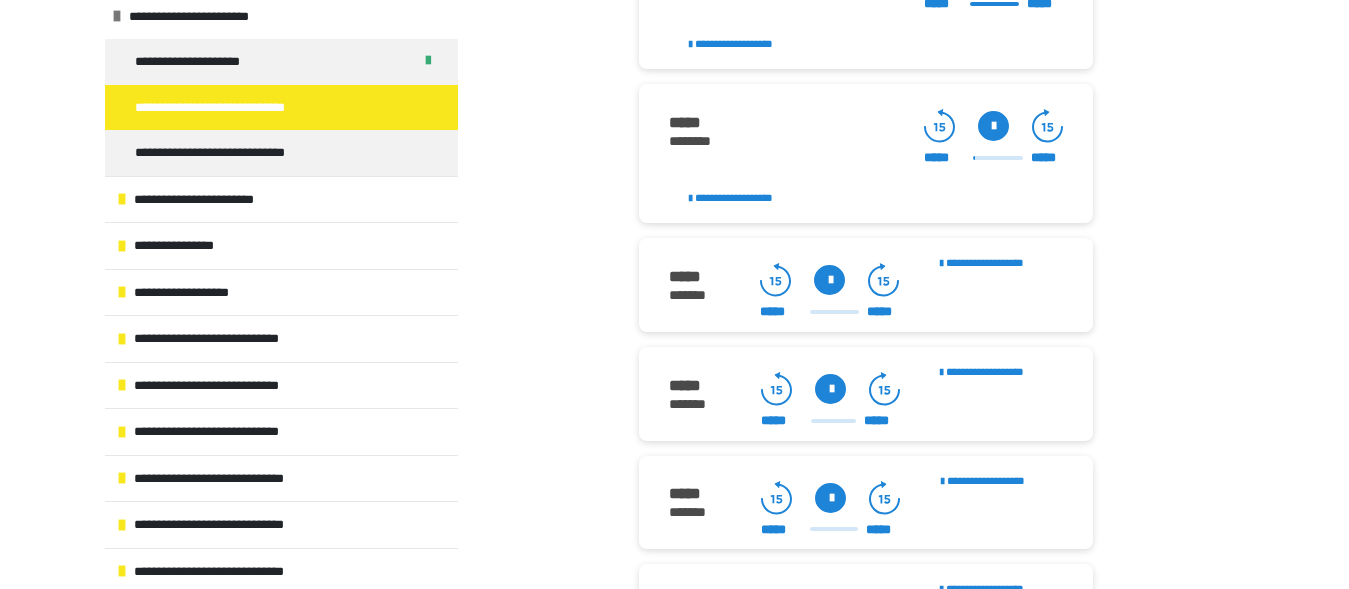 click 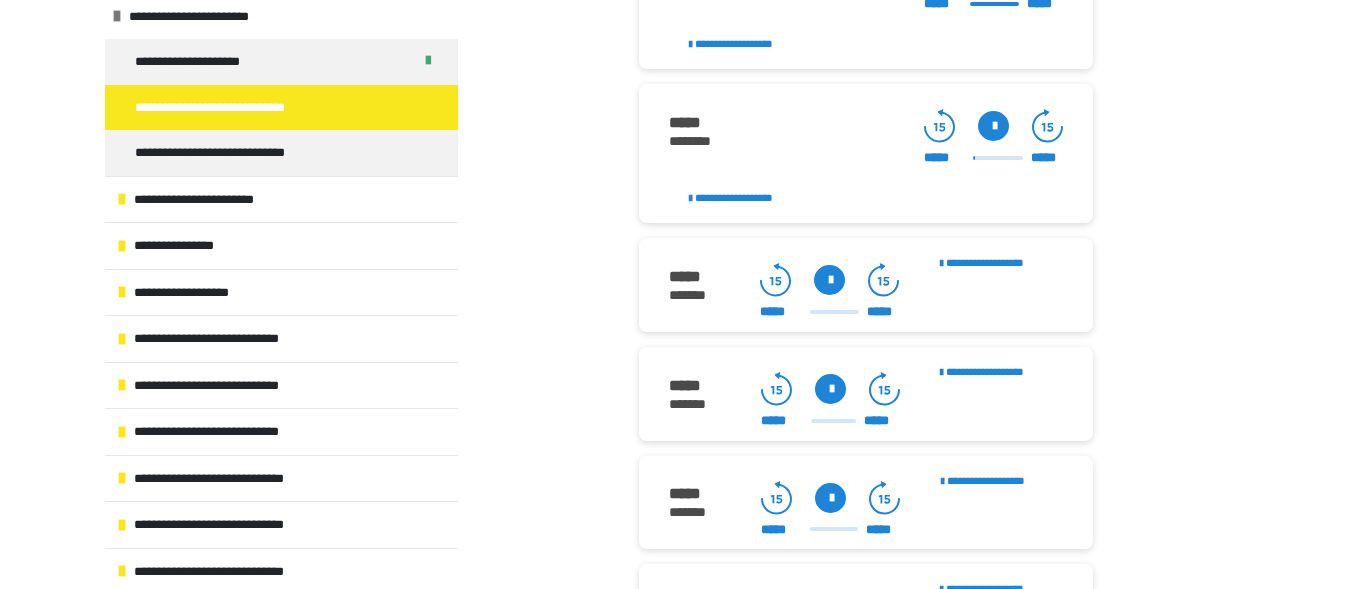 click 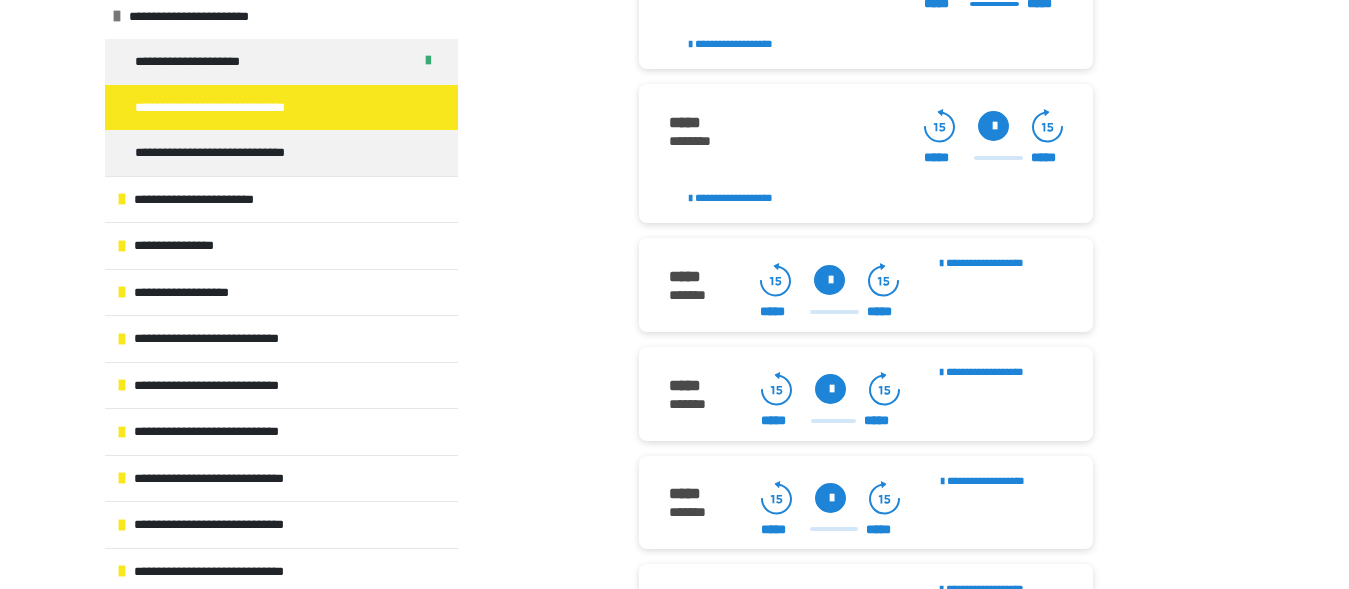 click at bounding box center [993, 126] 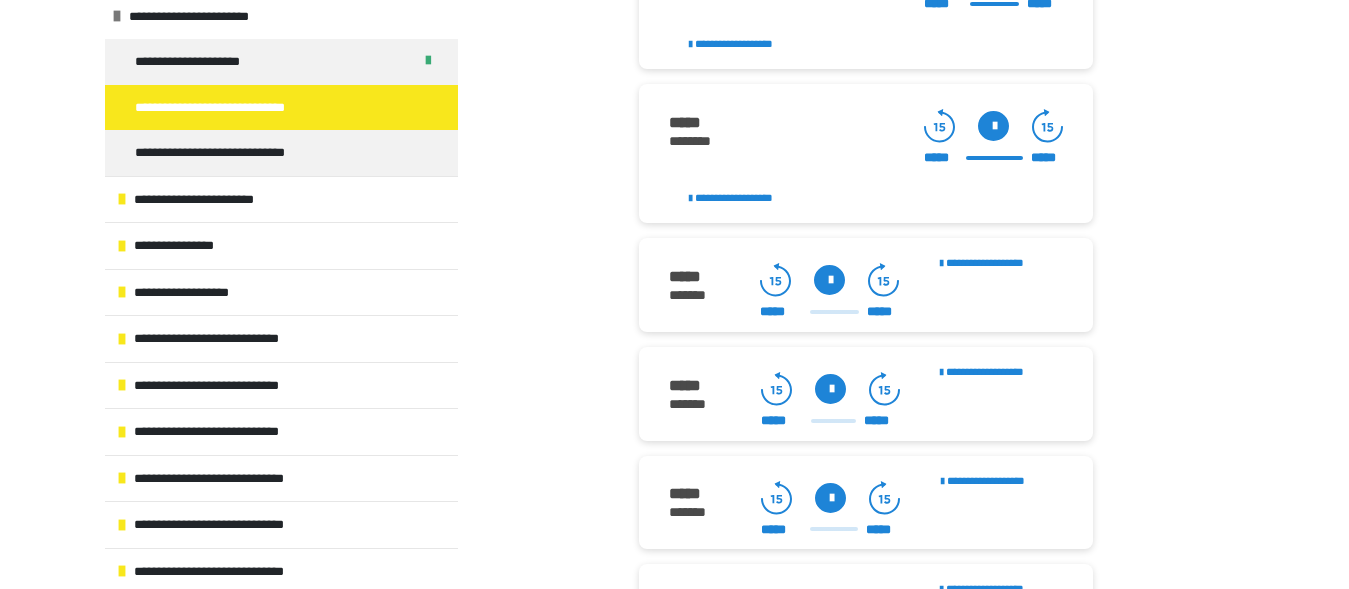 click at bounding box center [829, 280] 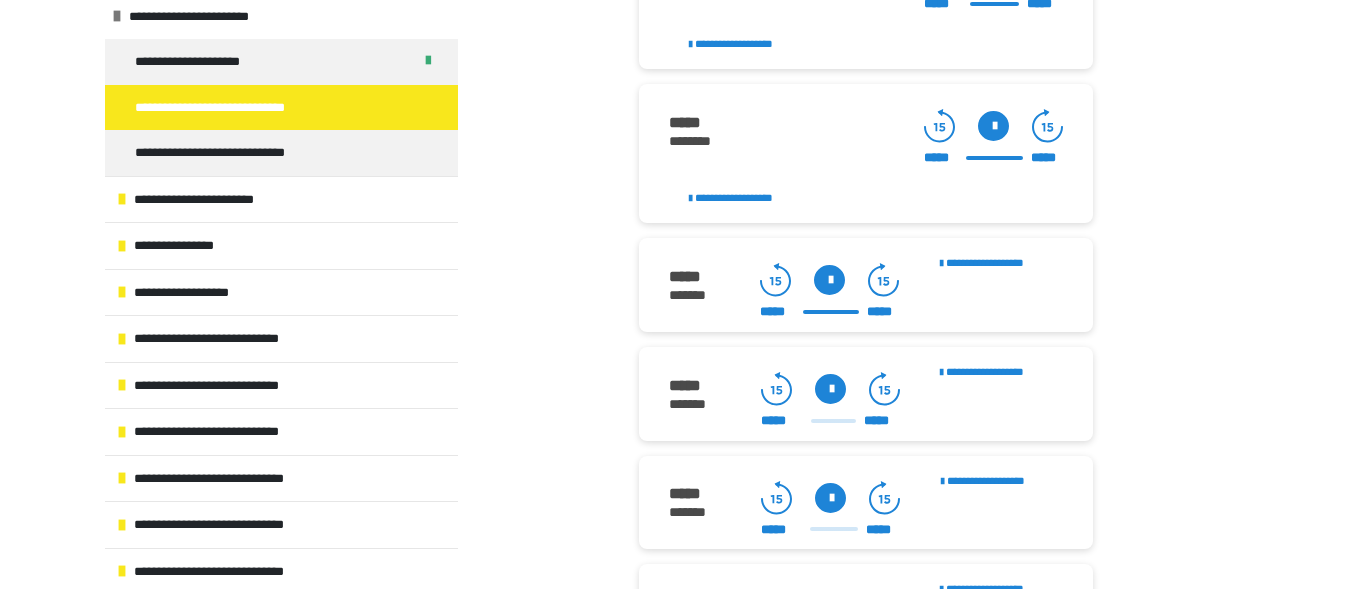 click 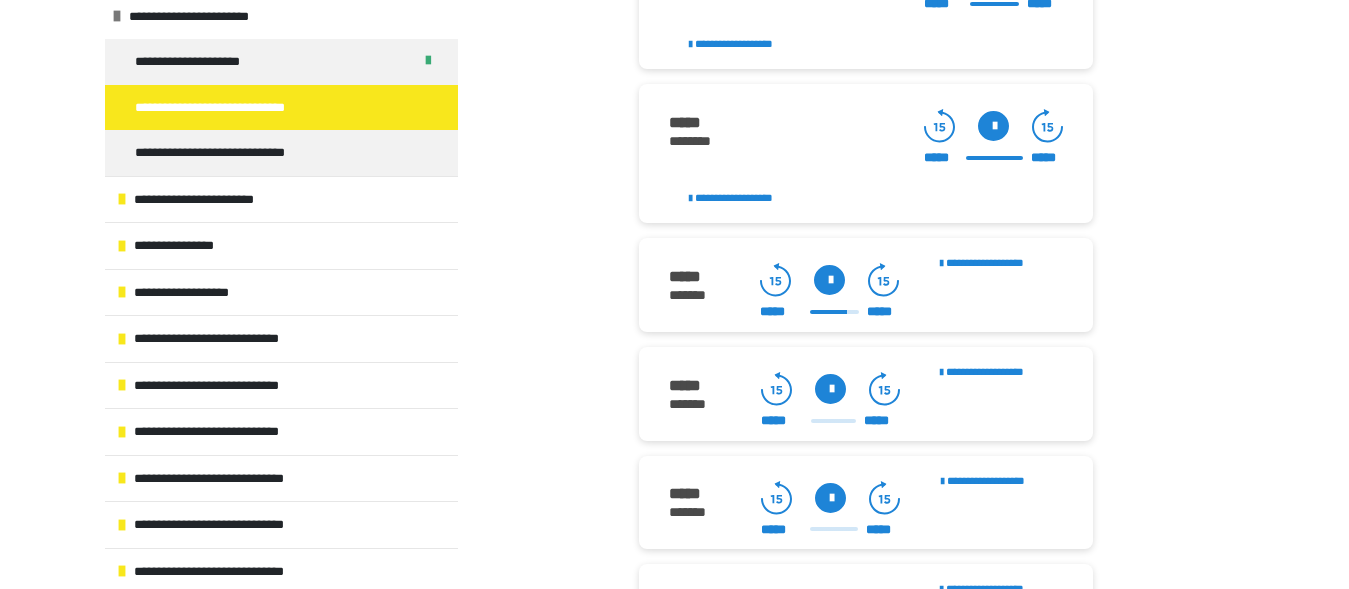 click 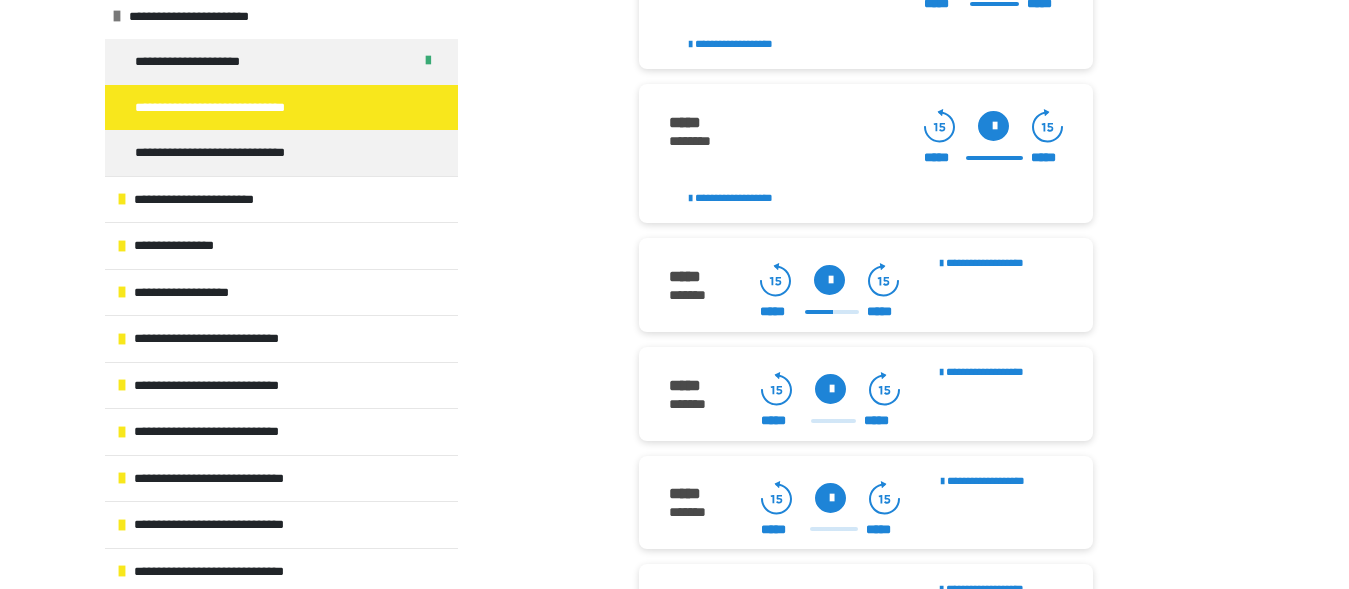 click 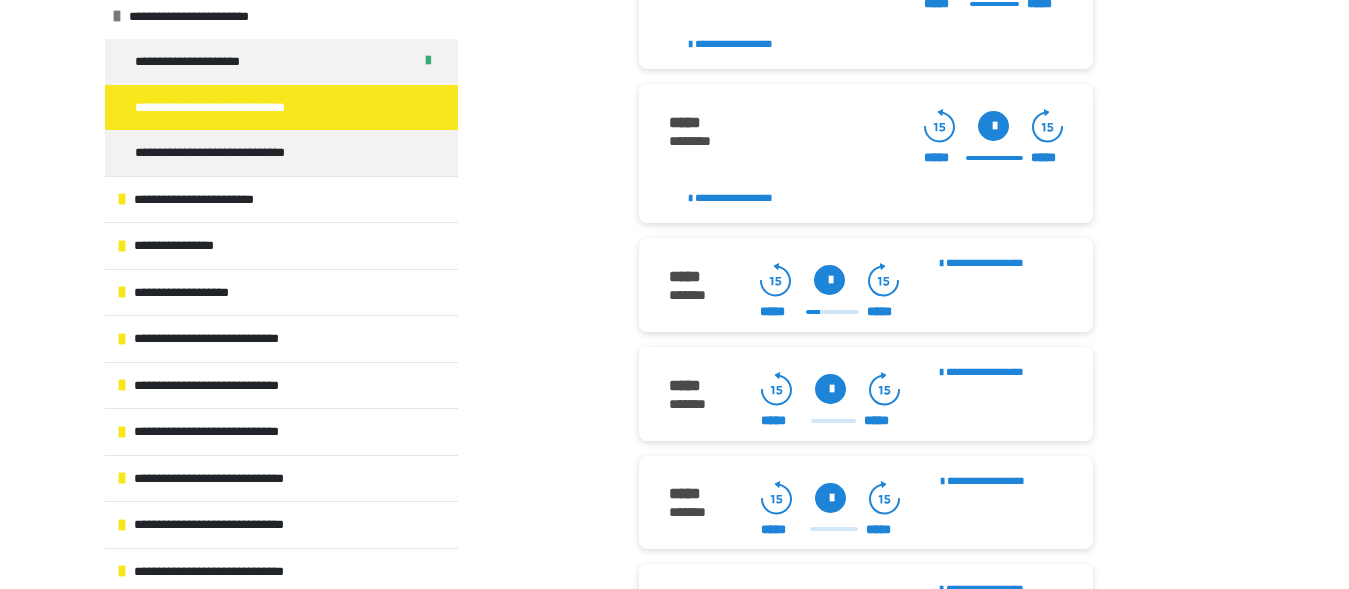 click 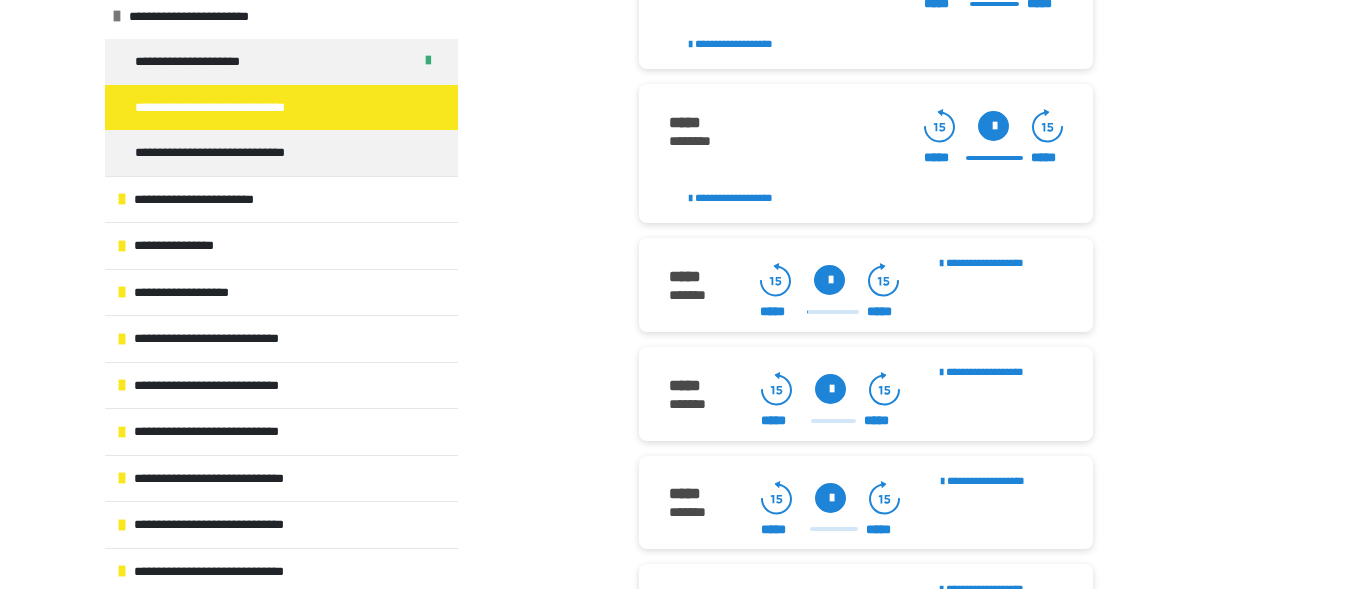 click 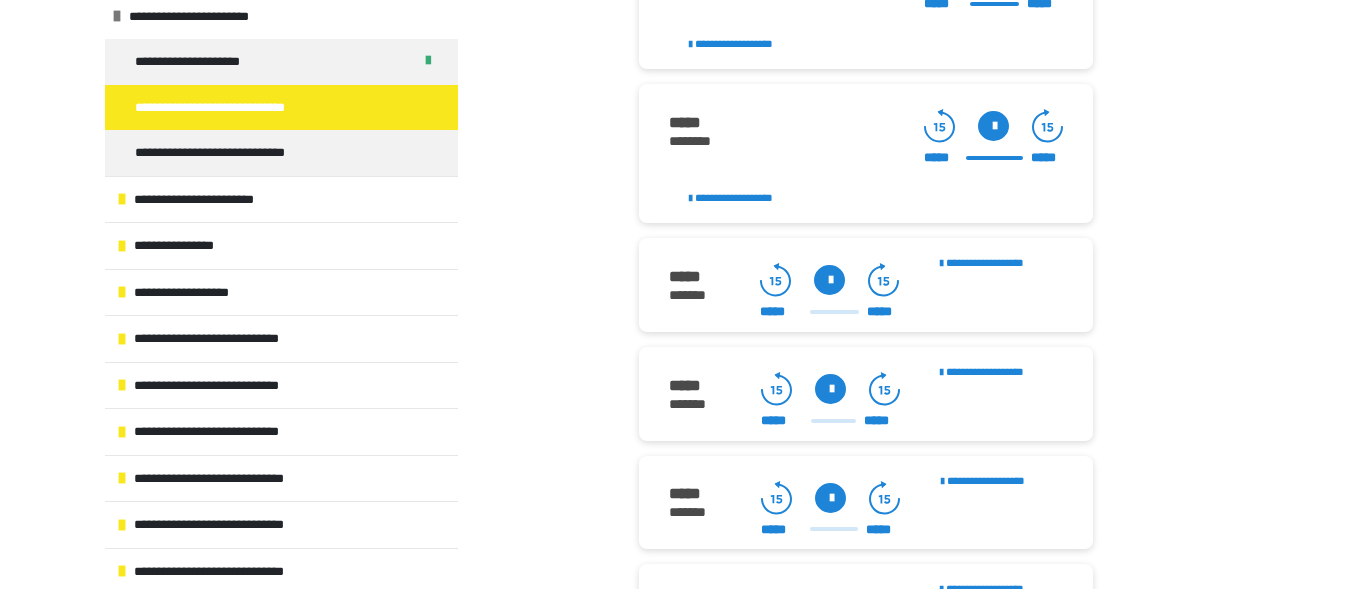 click at bounding box center [829, 280] 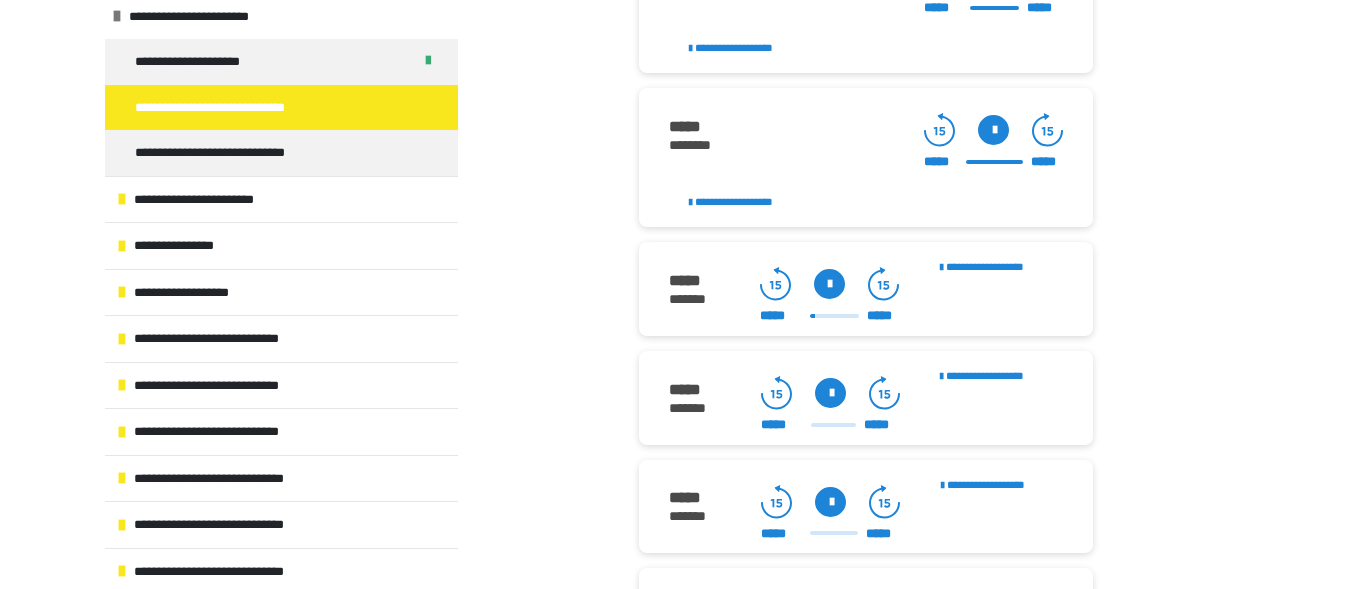 scroll, scrollTop: 2637, scrollLeft: 0, axis: vertical 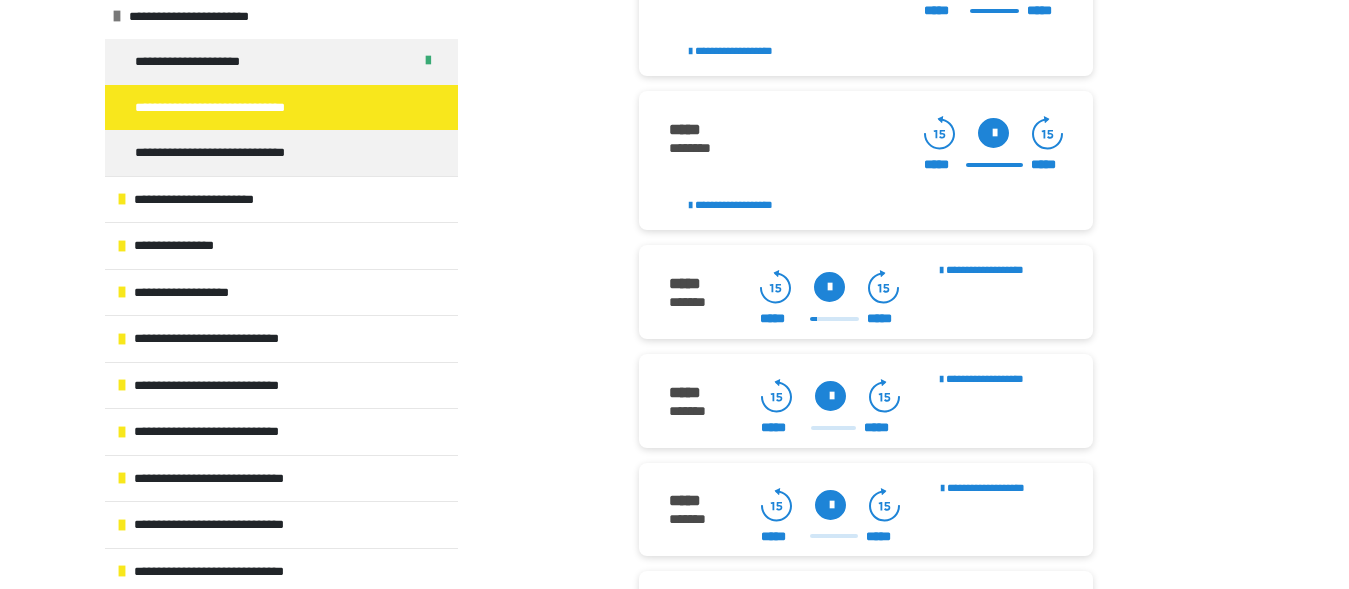 click at bounding box center [829, 287] 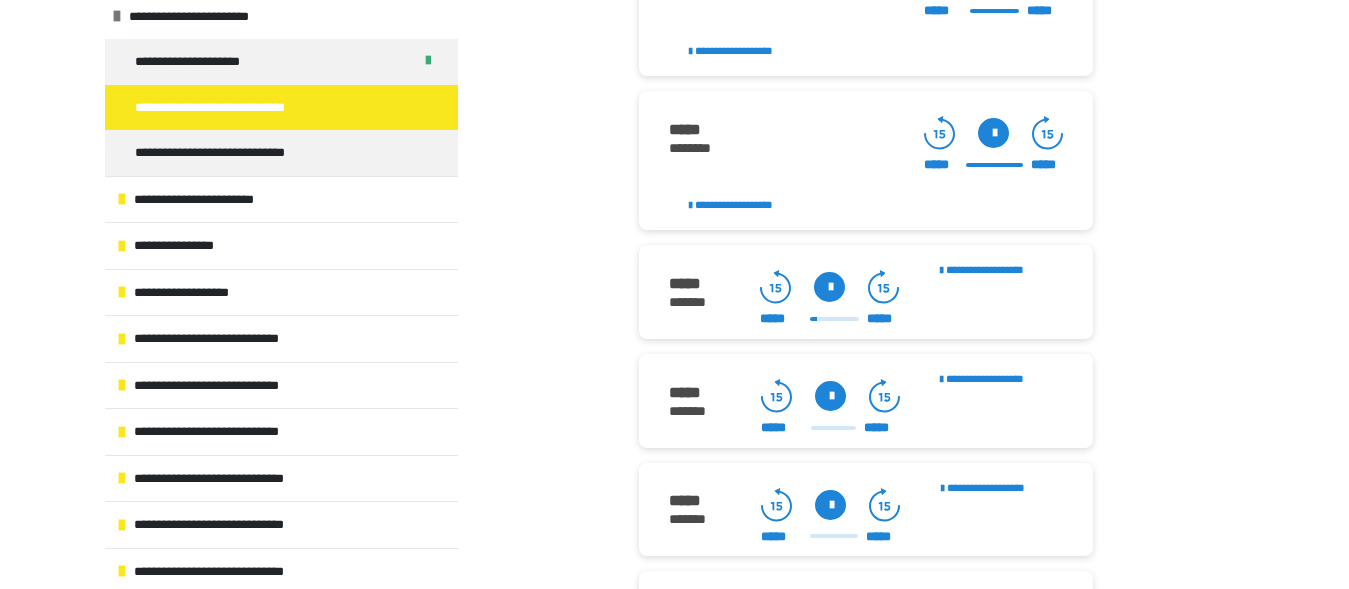 click at bounding box center (829, 287) 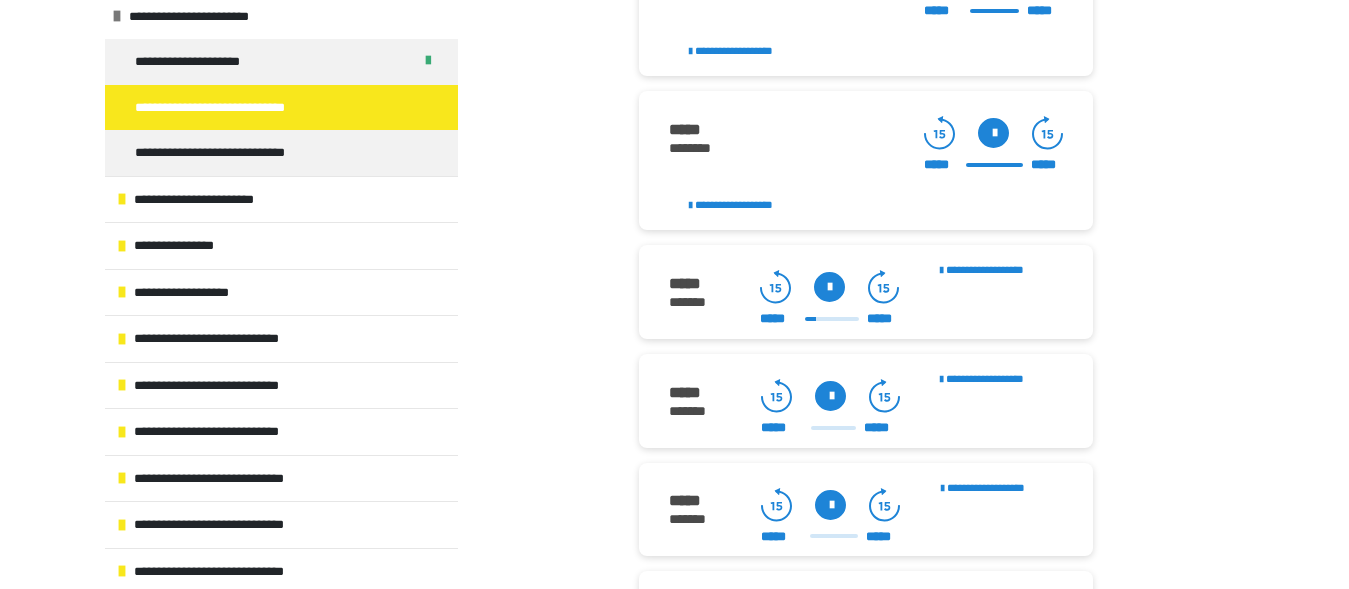 click on "**********" at bounding box center [866, 161] 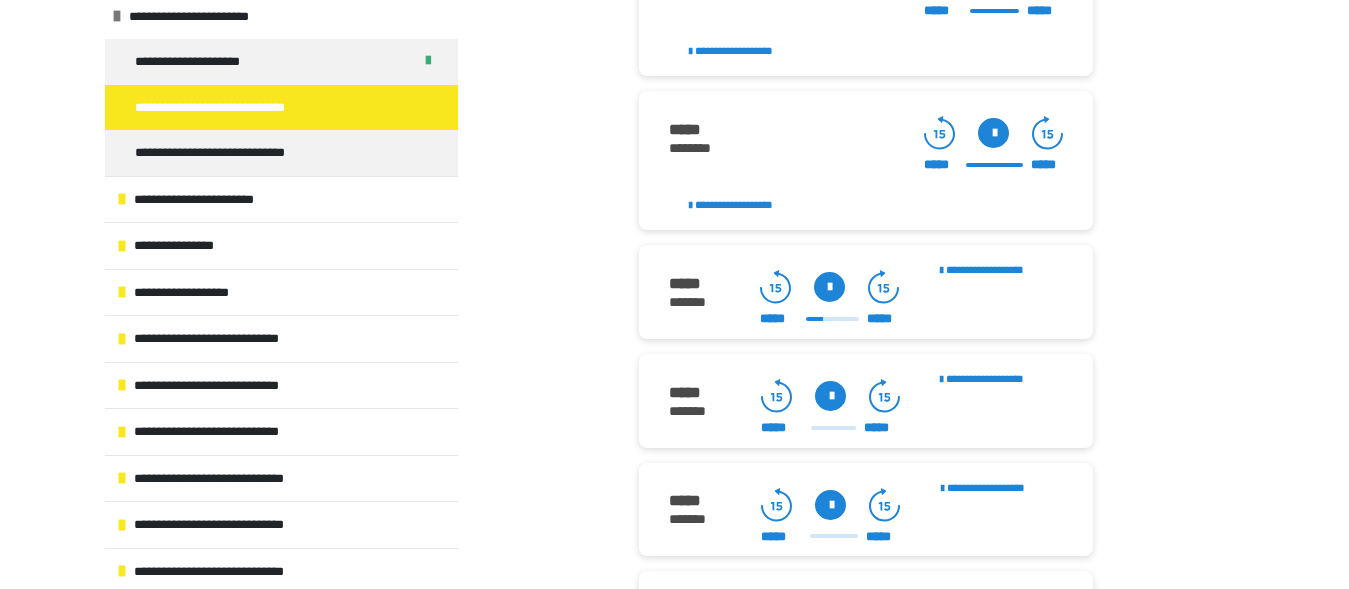 click 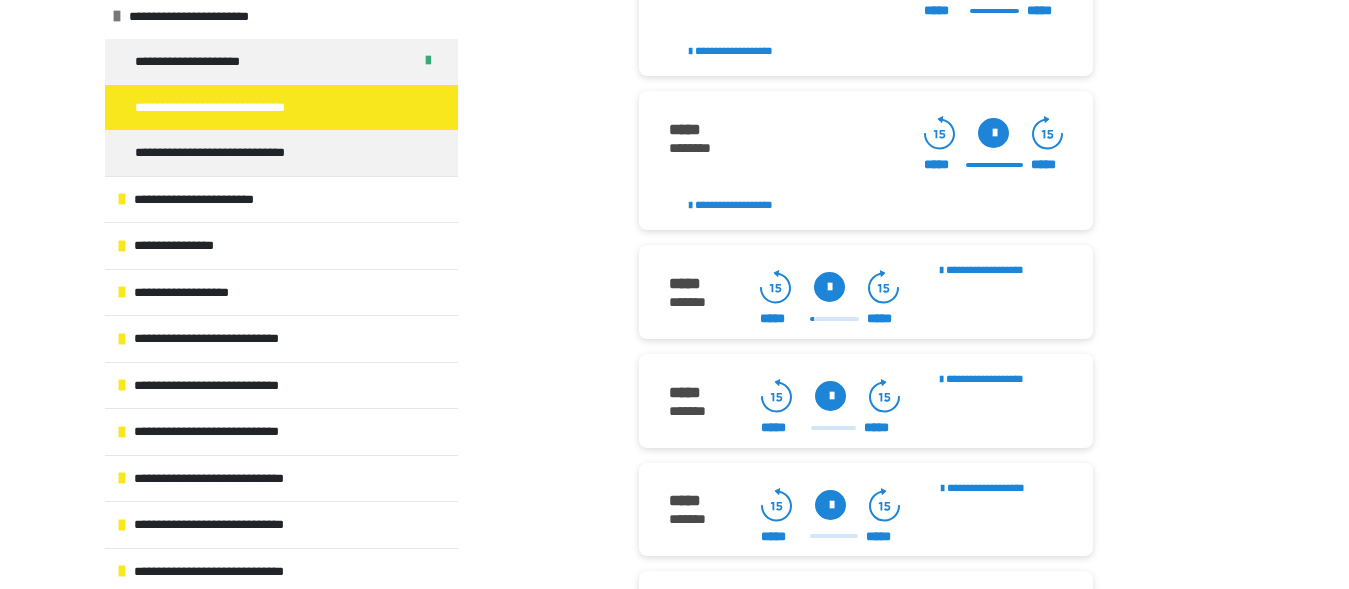 click 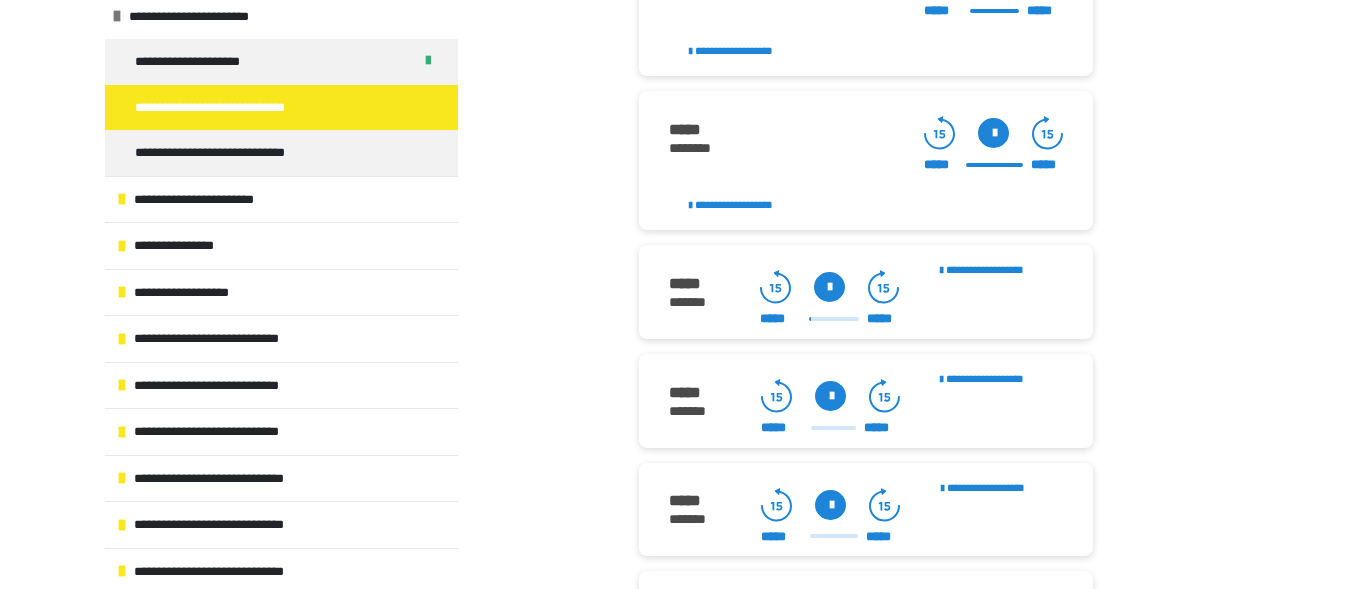 click at bounding box center (830, 396) 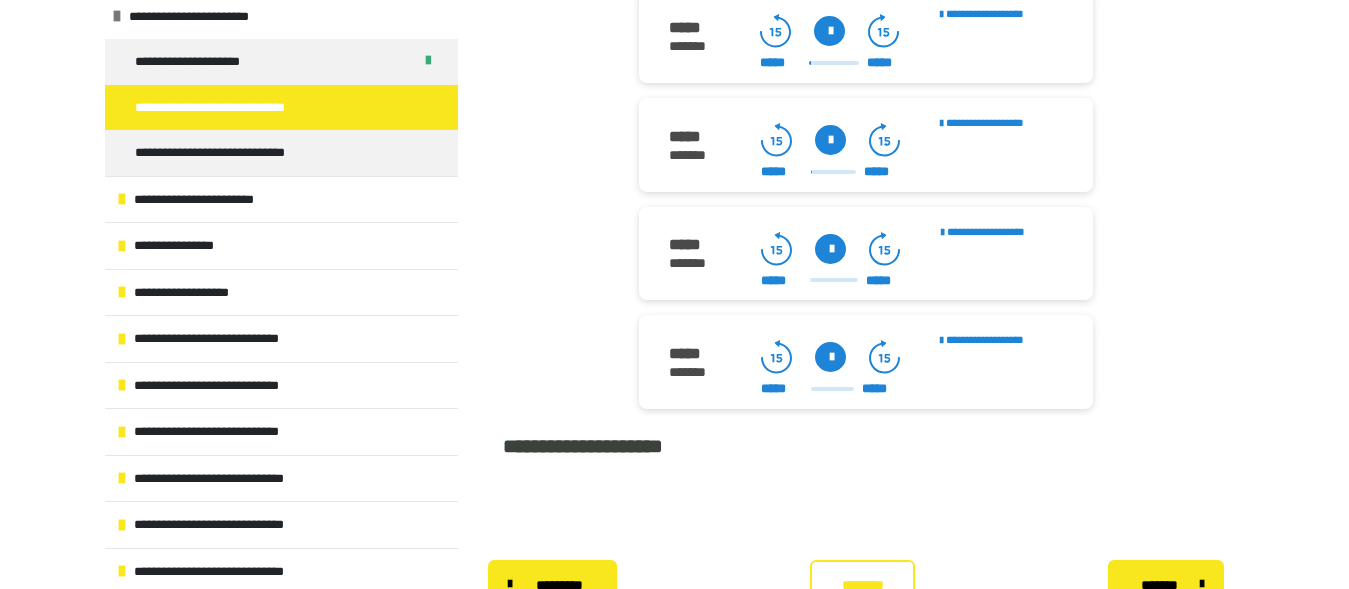 scroll, scrollTop: 2892, scrollLeft: 0, axis: vertical 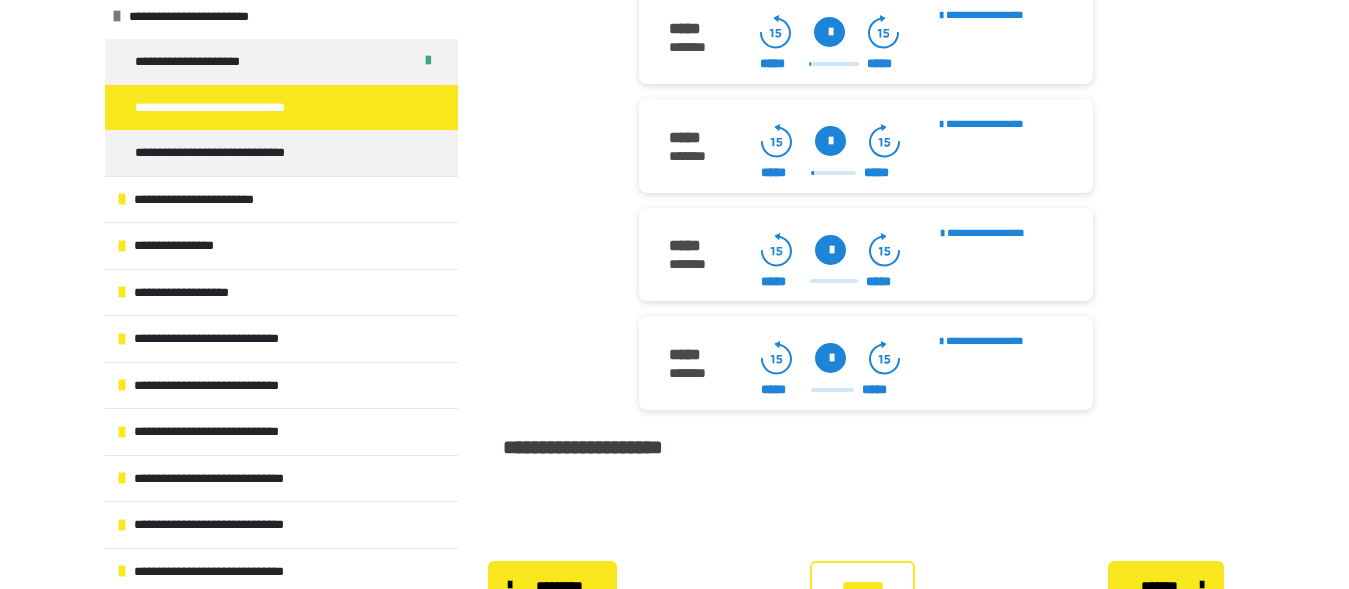 click 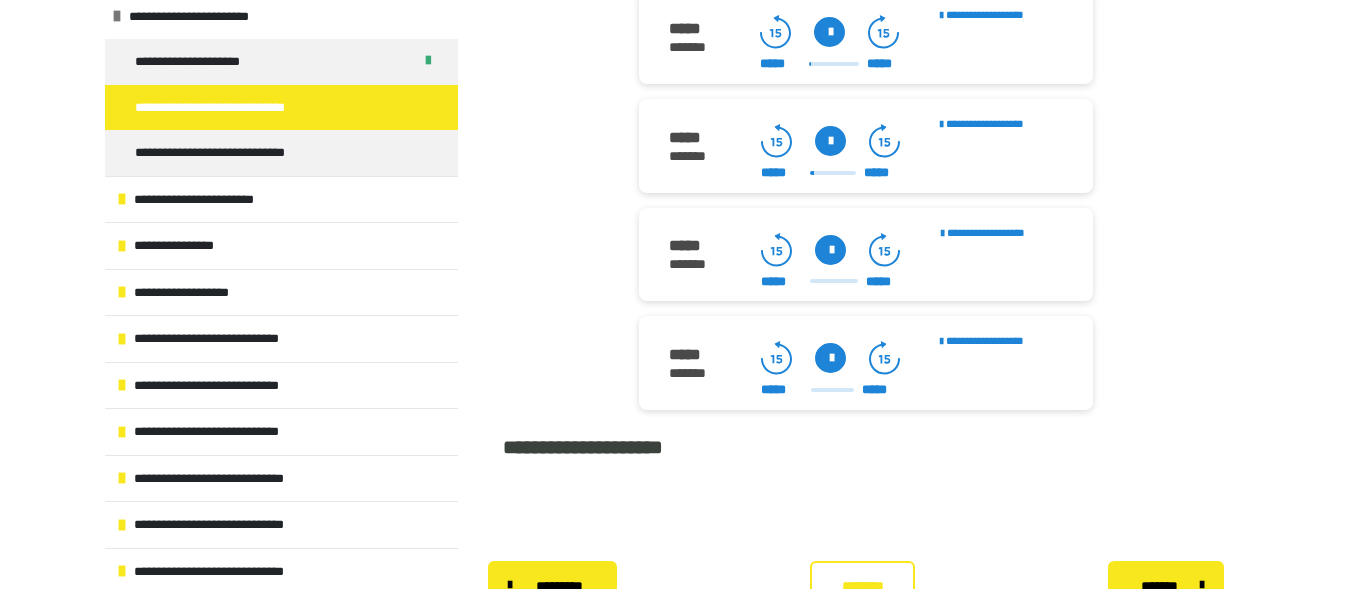 click 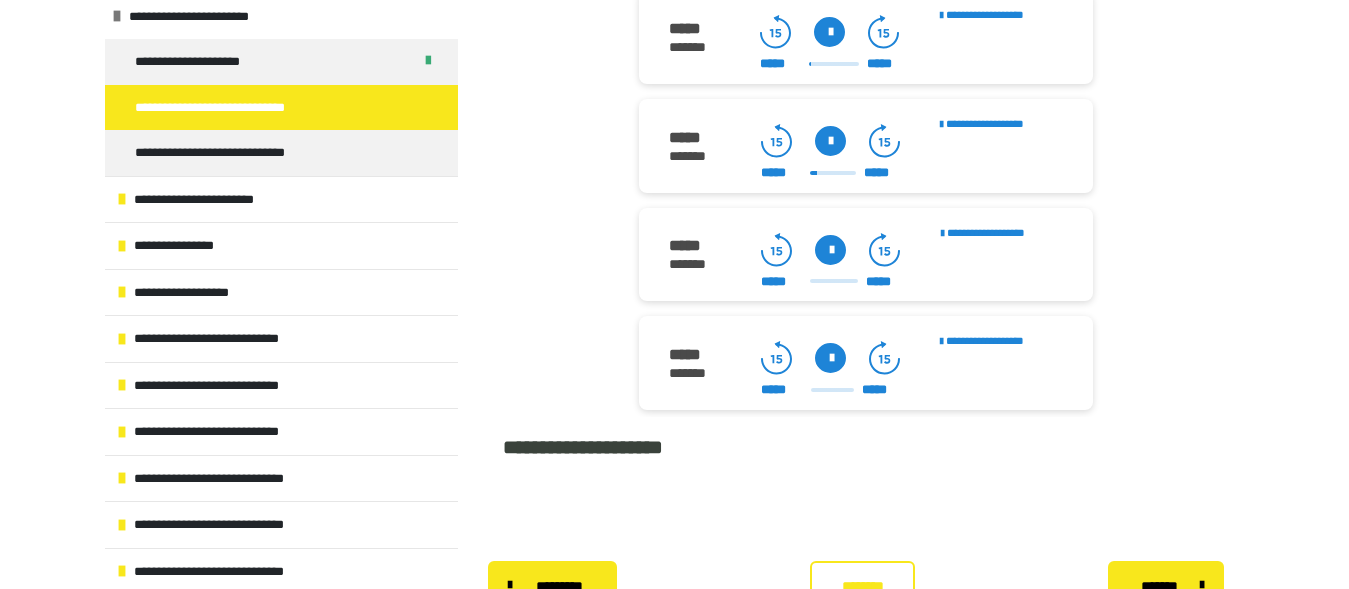 click 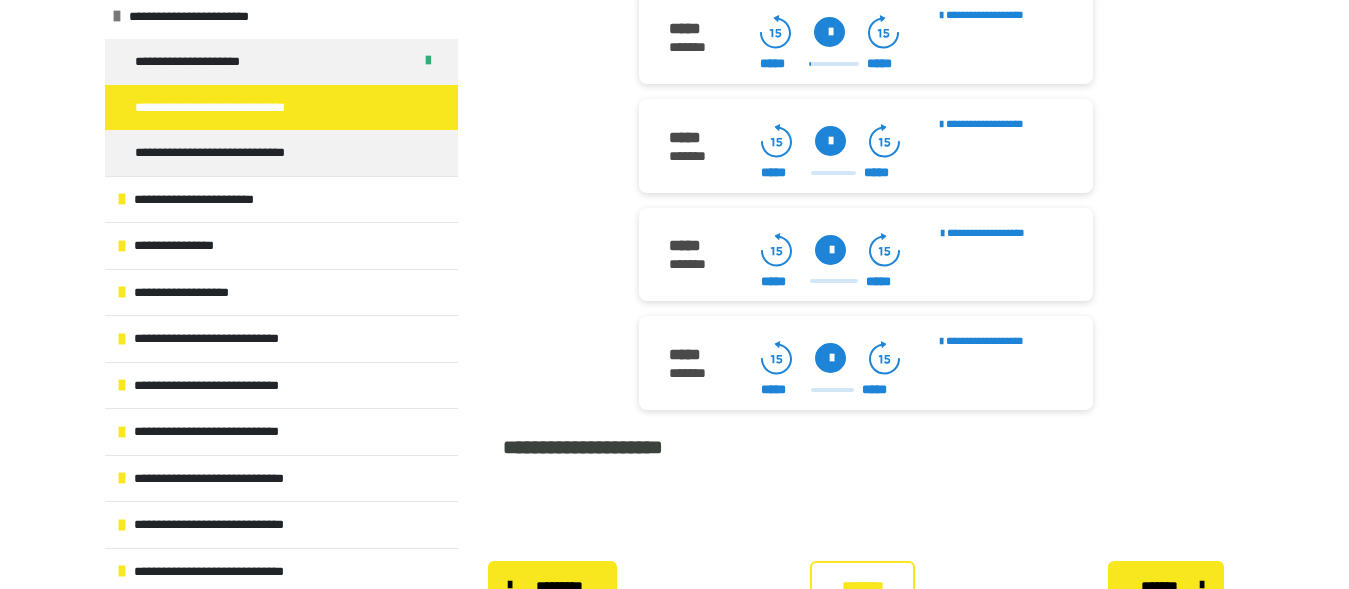 click 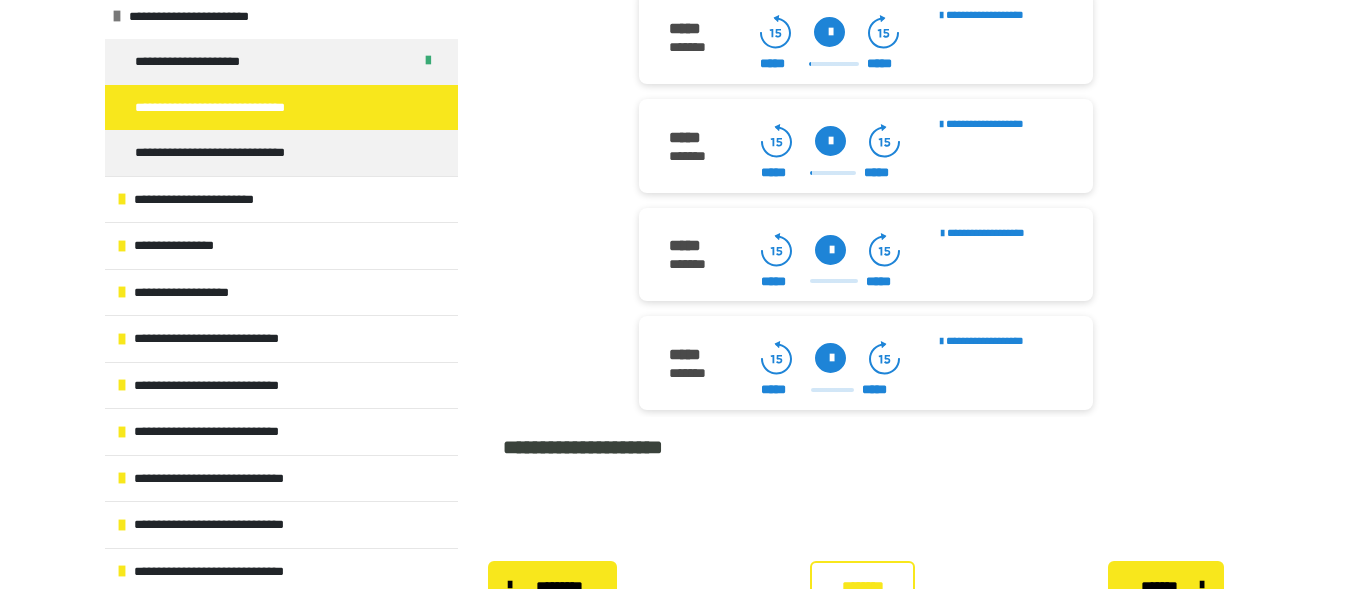 click 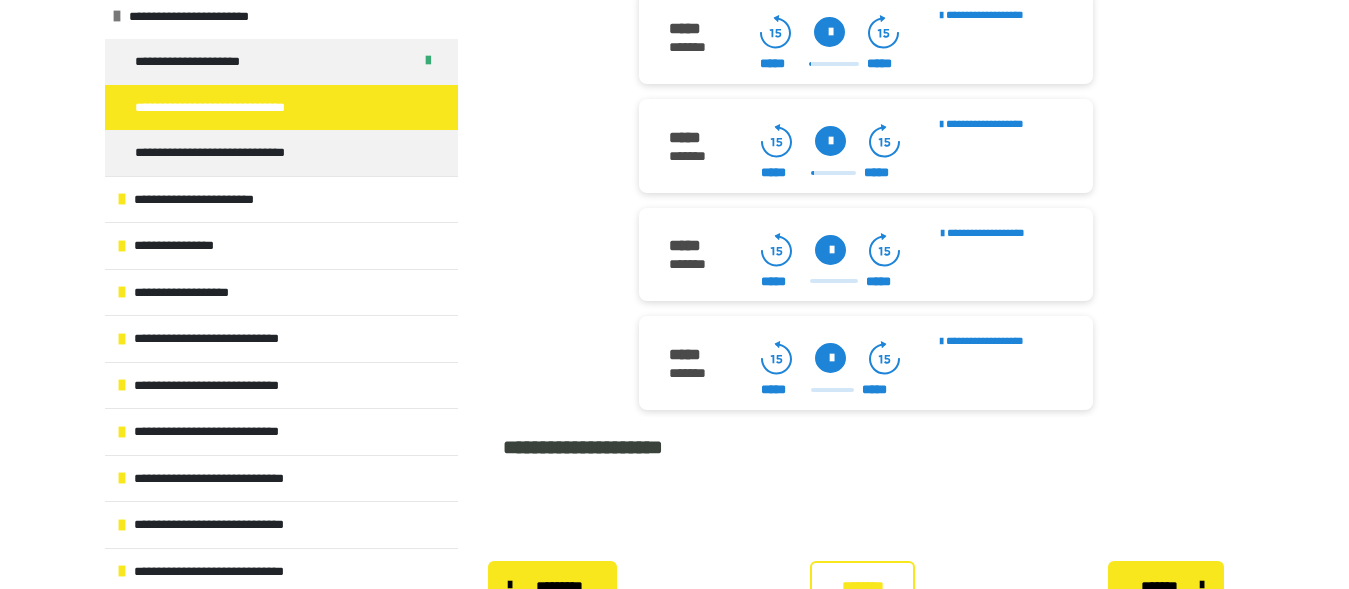 click at bounding box center (830, 141) 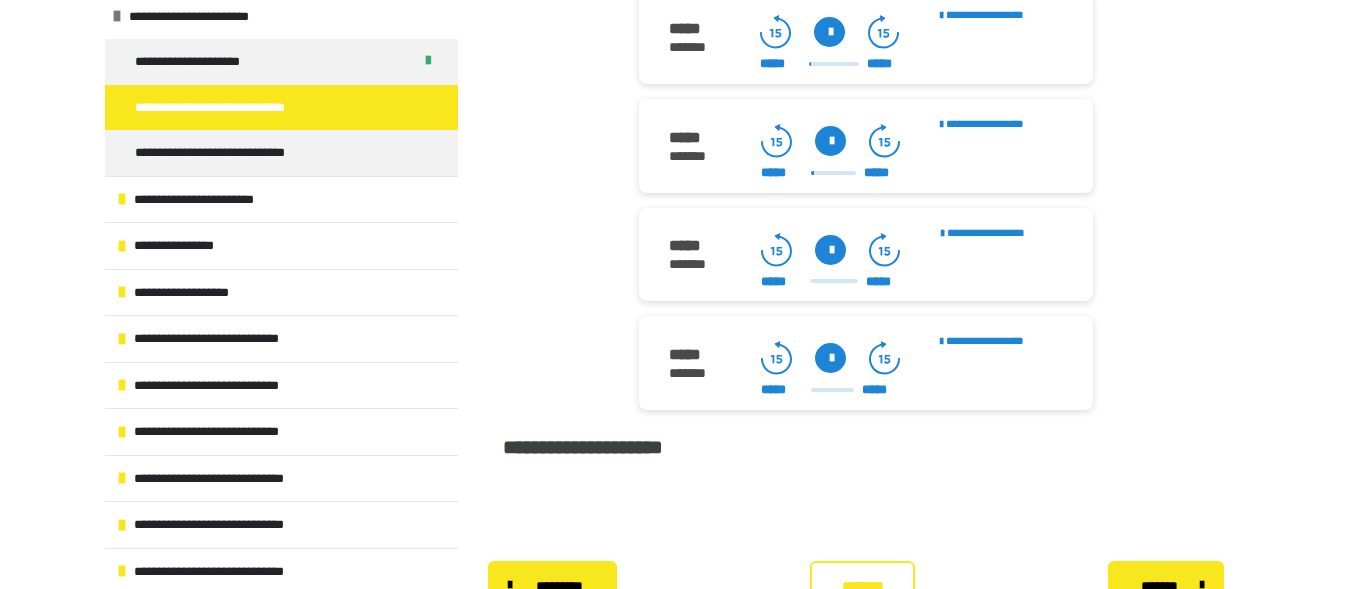 click at bounding box center (830, 141) 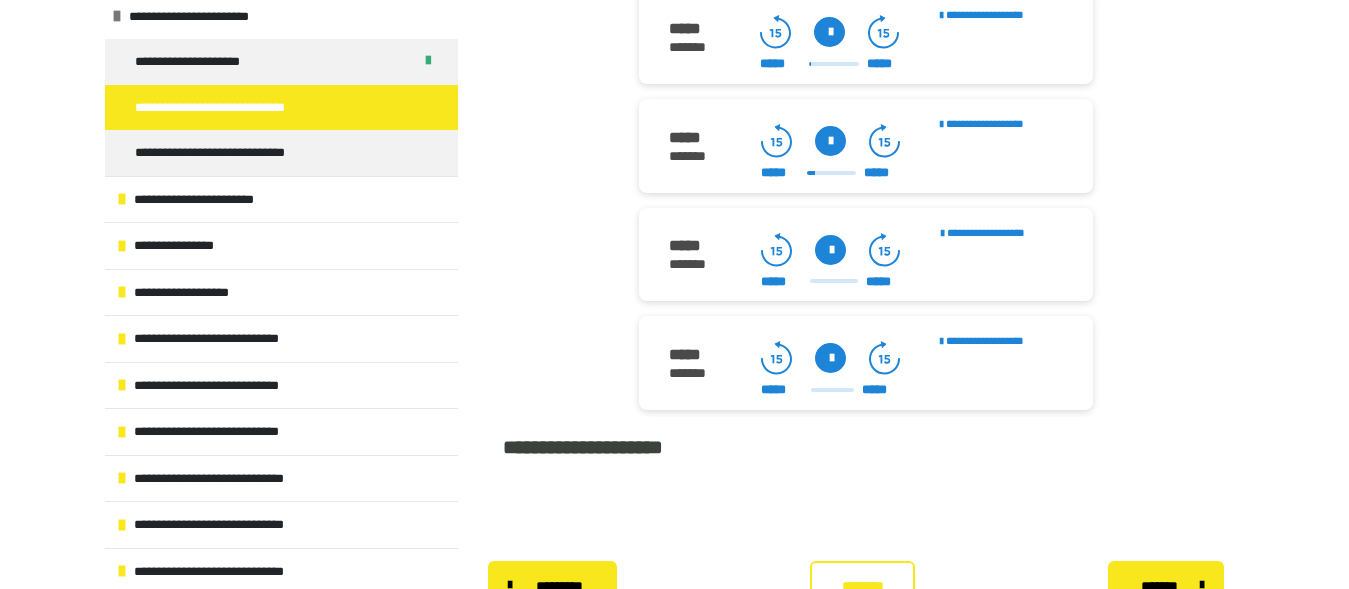 click 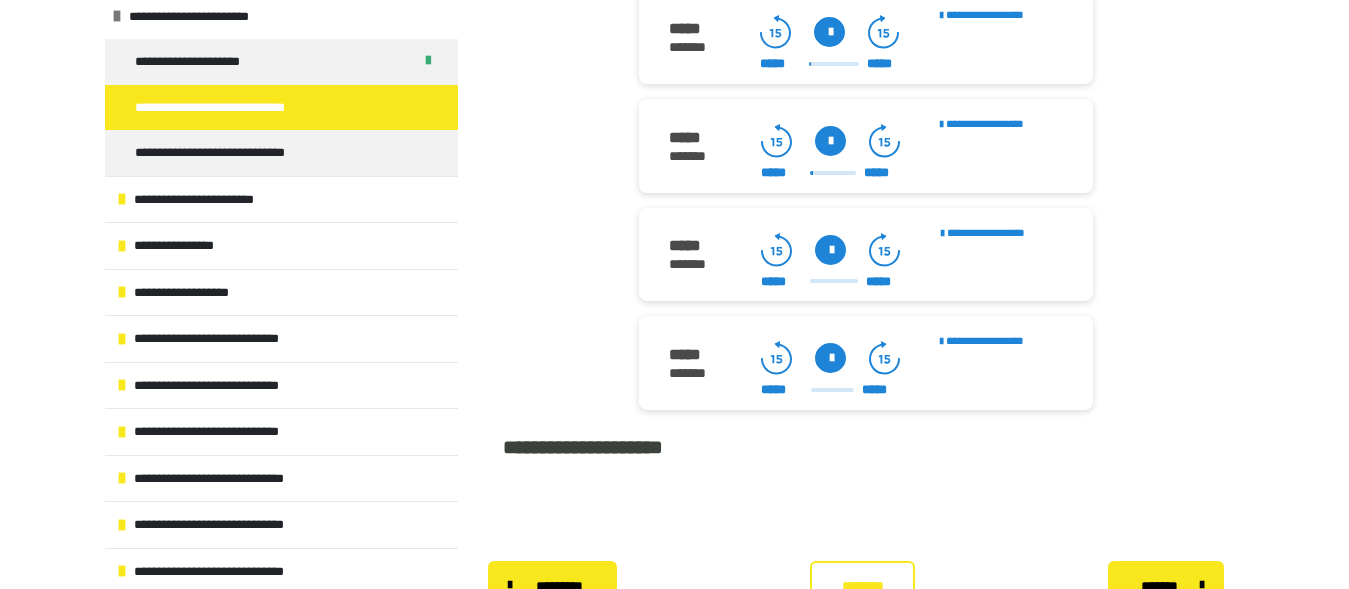 click 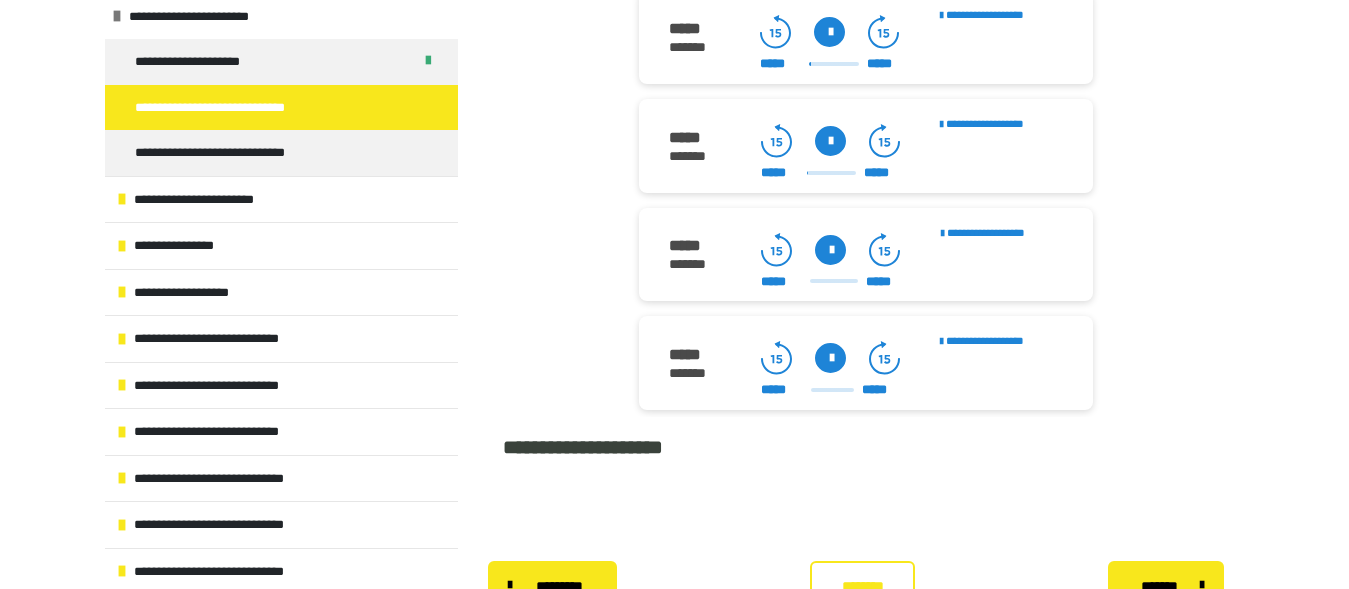 click 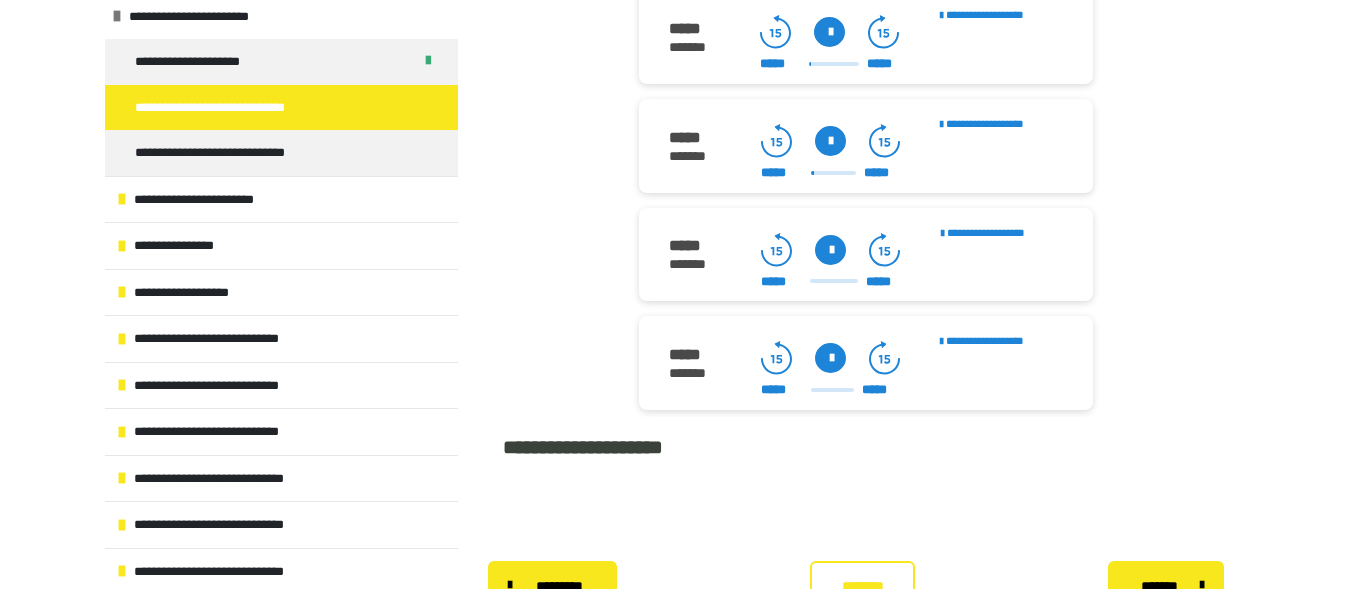 click at bounding box center [830, 141] 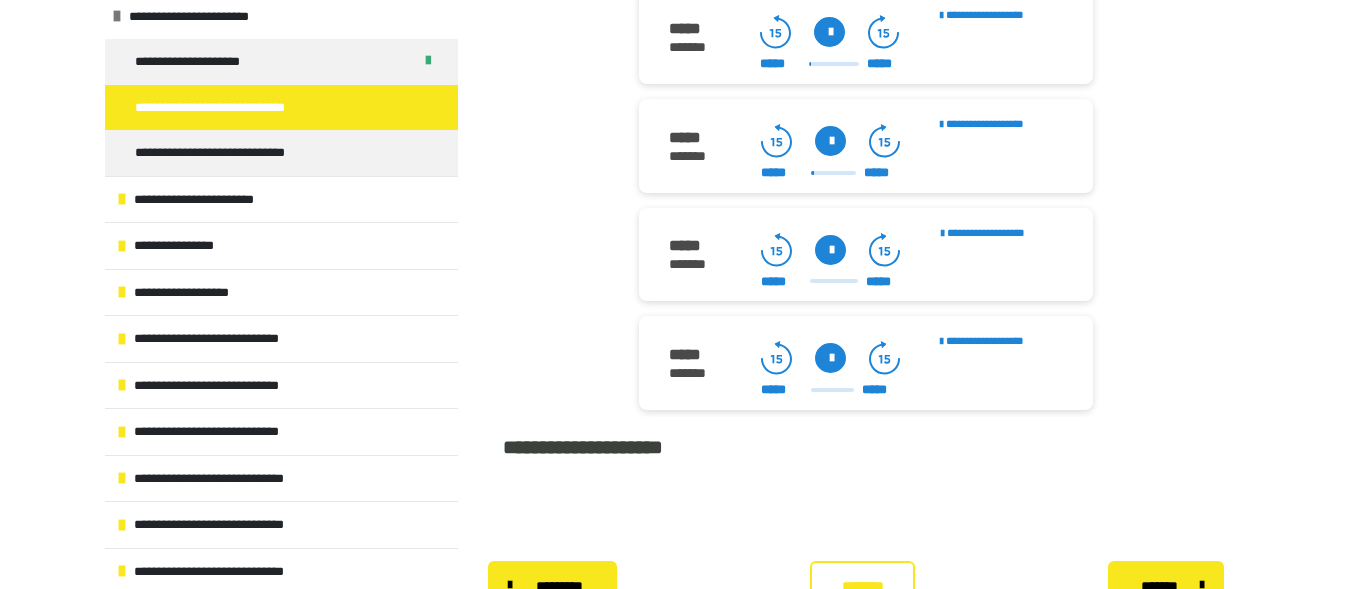 click 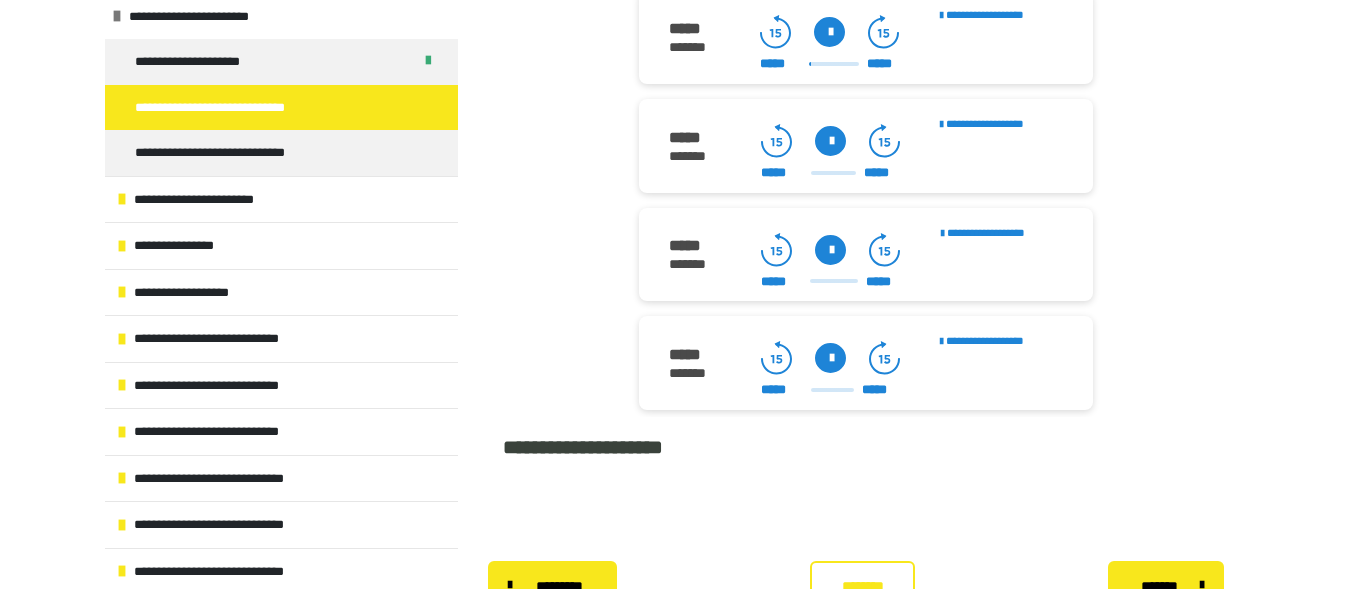 click at bounding box center (830, 141) 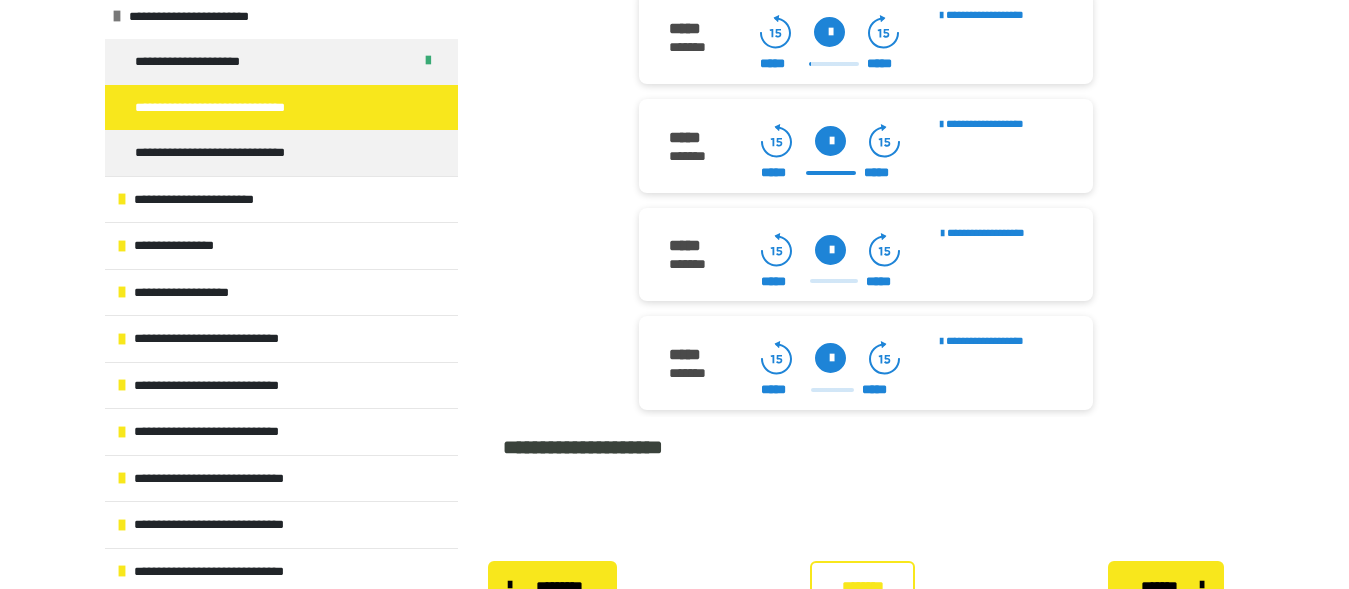 click at bounding box center (830, 141) 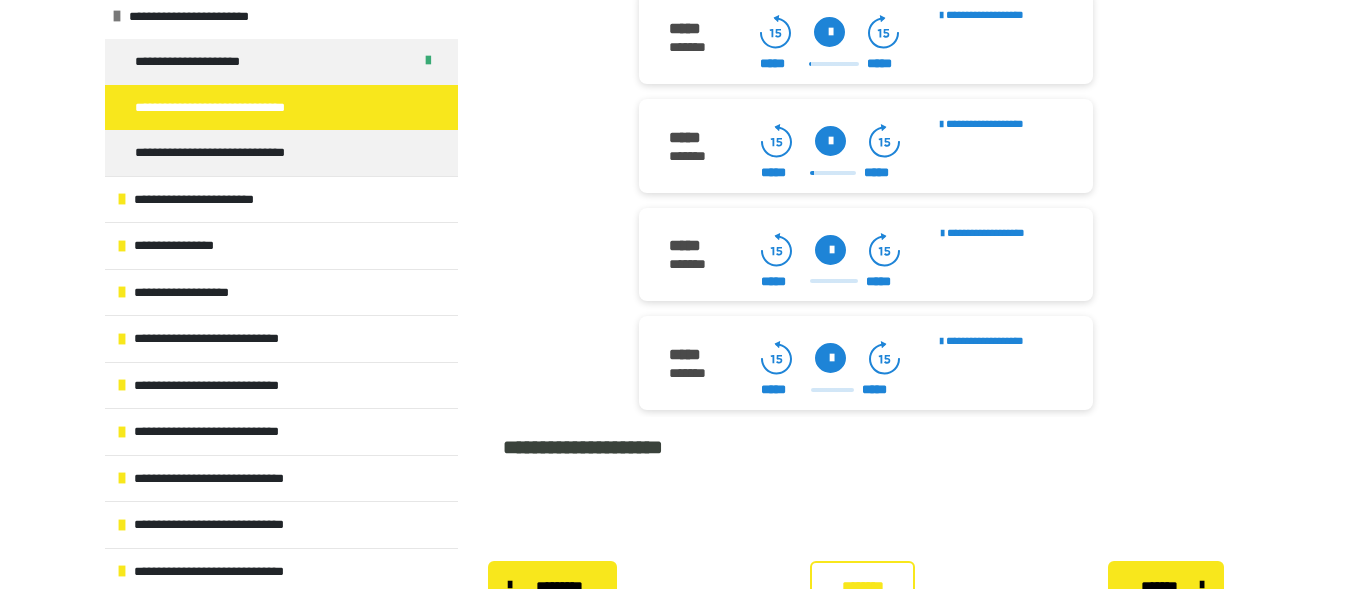click 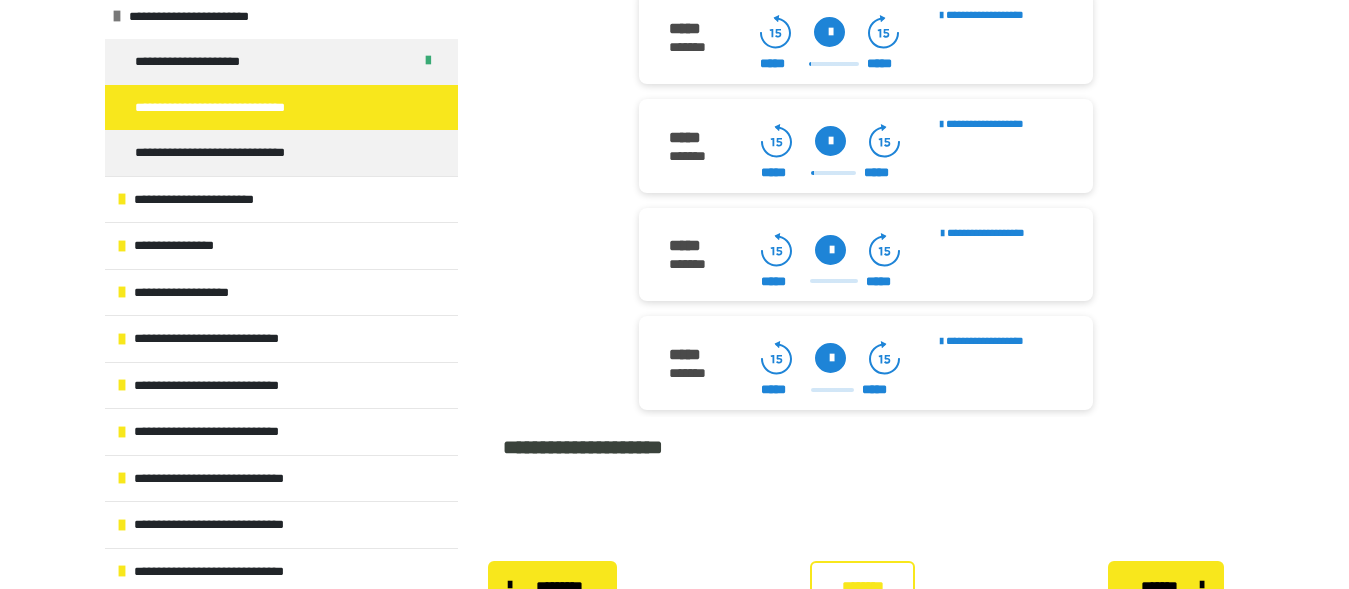 click at bounding box center [830, 141] 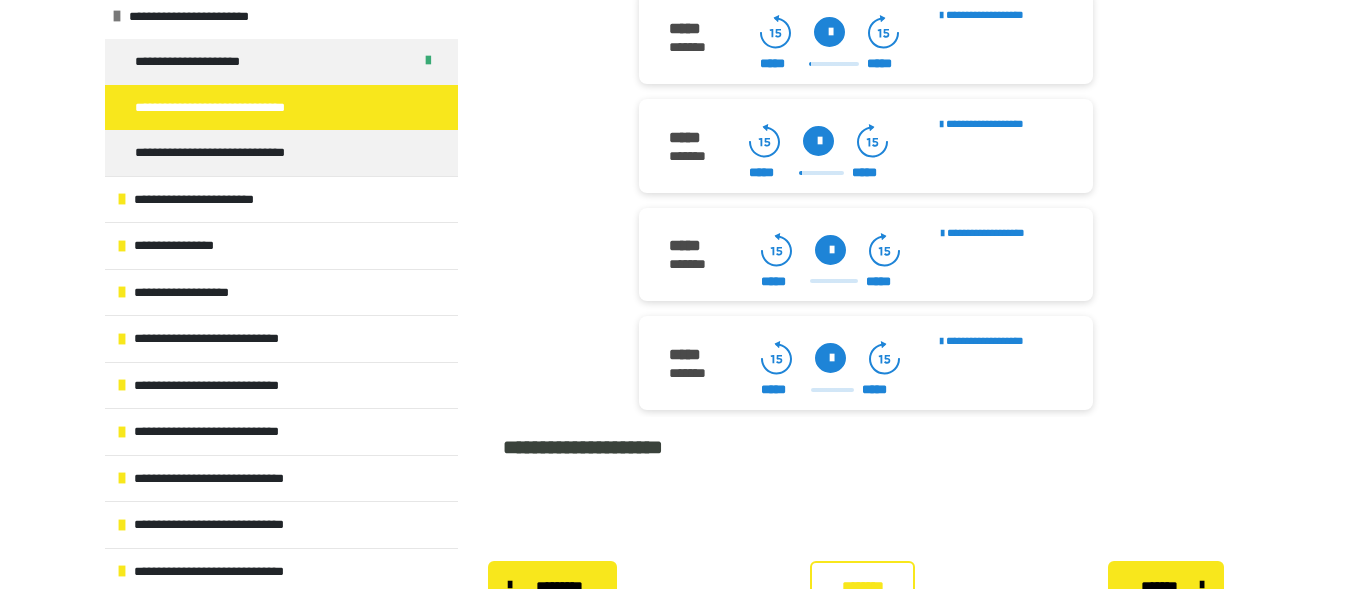 click at bounding box center (818, 141) 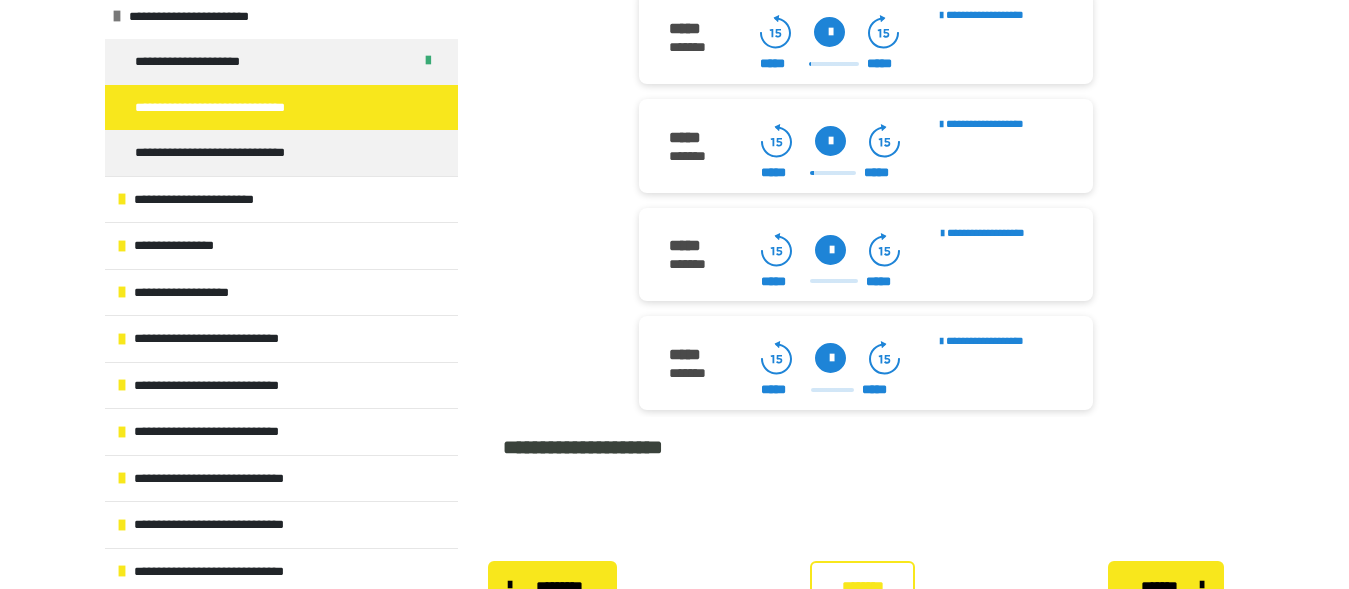 click 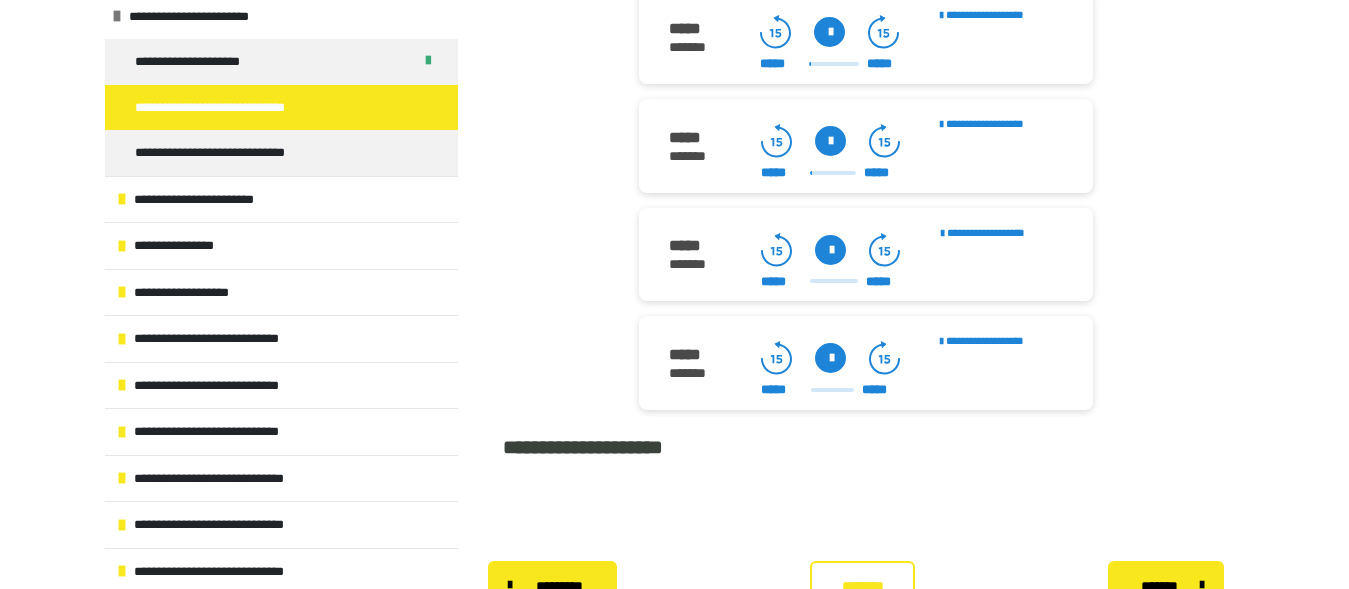 click at bounding box center [830, 141] 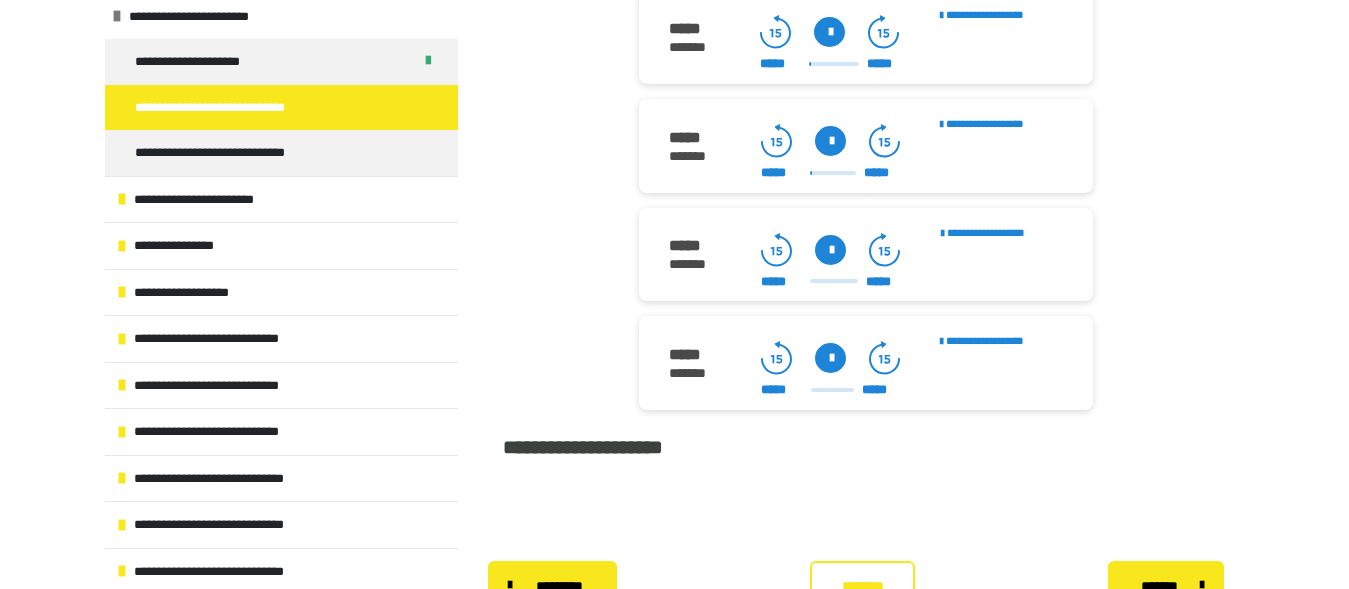 click at bounding box center [830, 250] 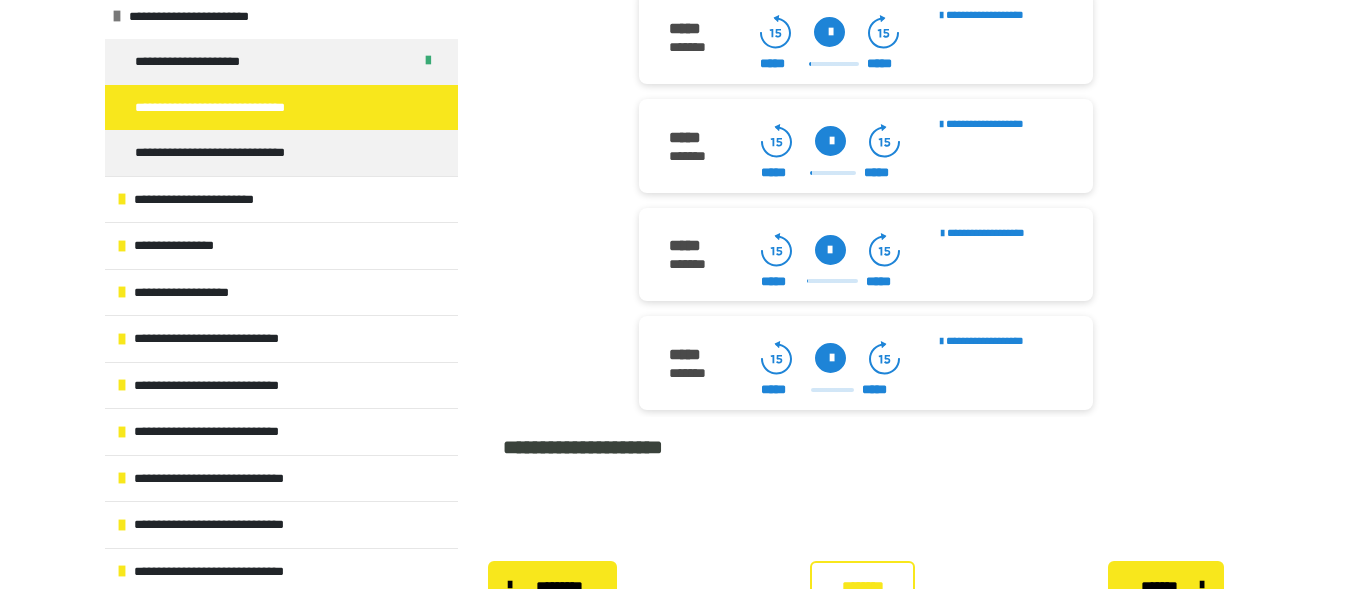 click at bounding box center (830, 250) 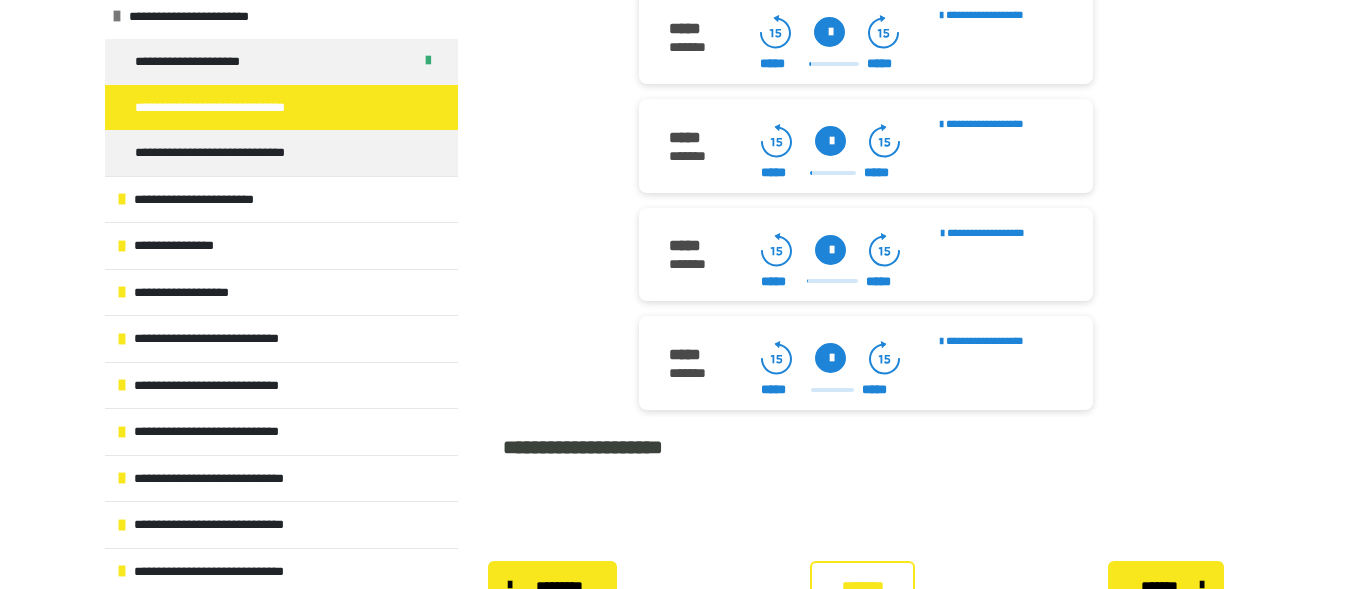 click at bounding box center (830, 250) 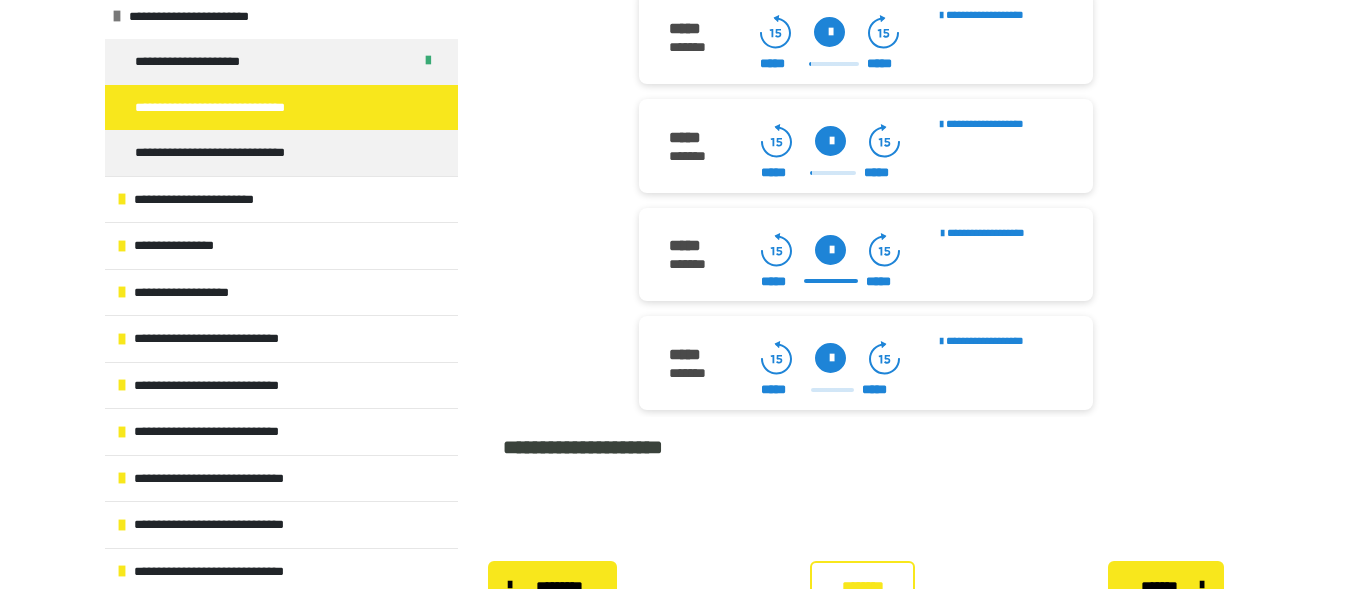 click at bounding box center (830, 358) 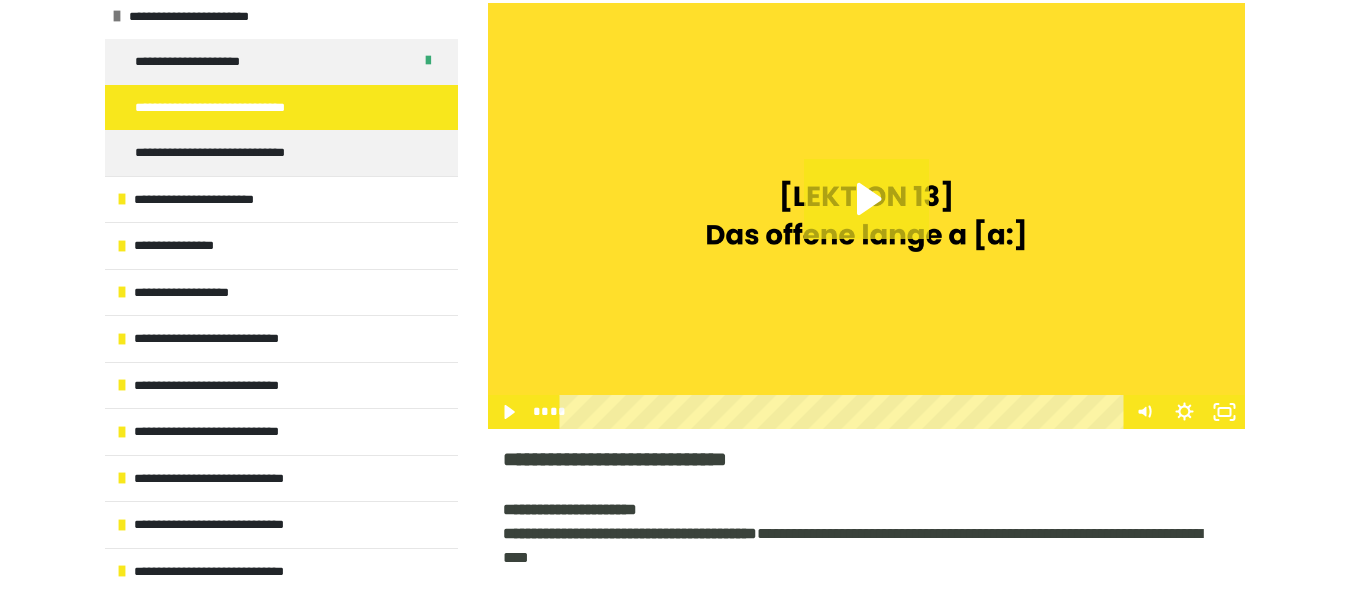 scroll, scrollTop: 534, scrollLeft: 0, axis: vertical 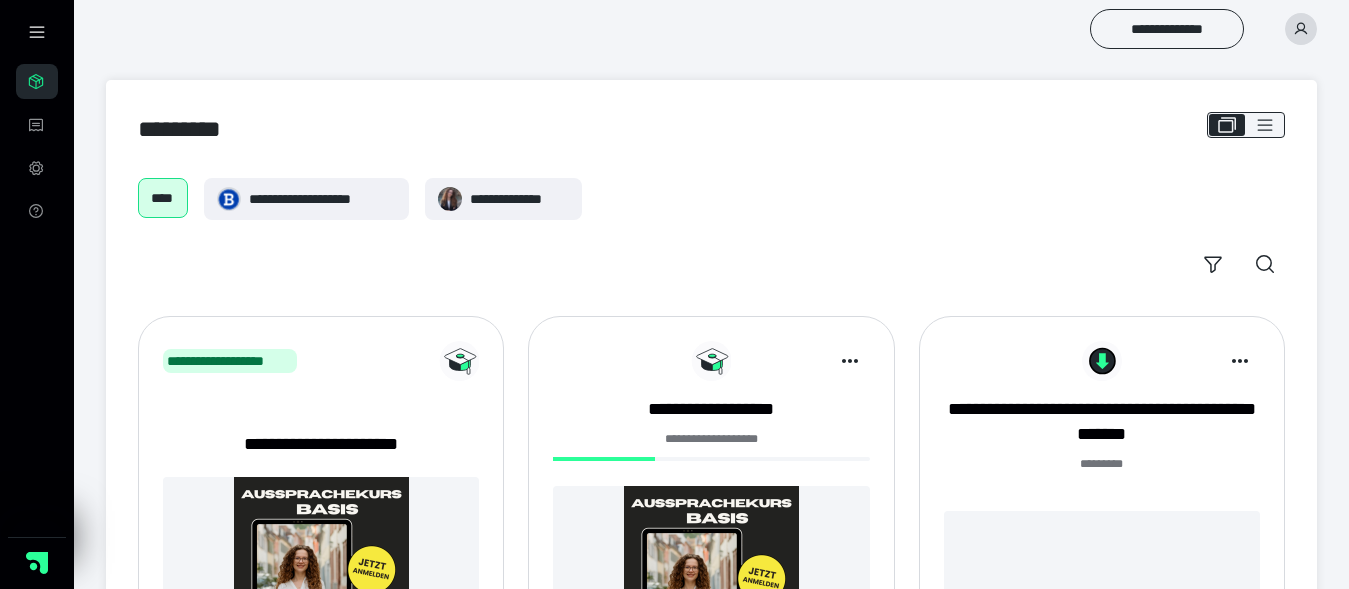 click 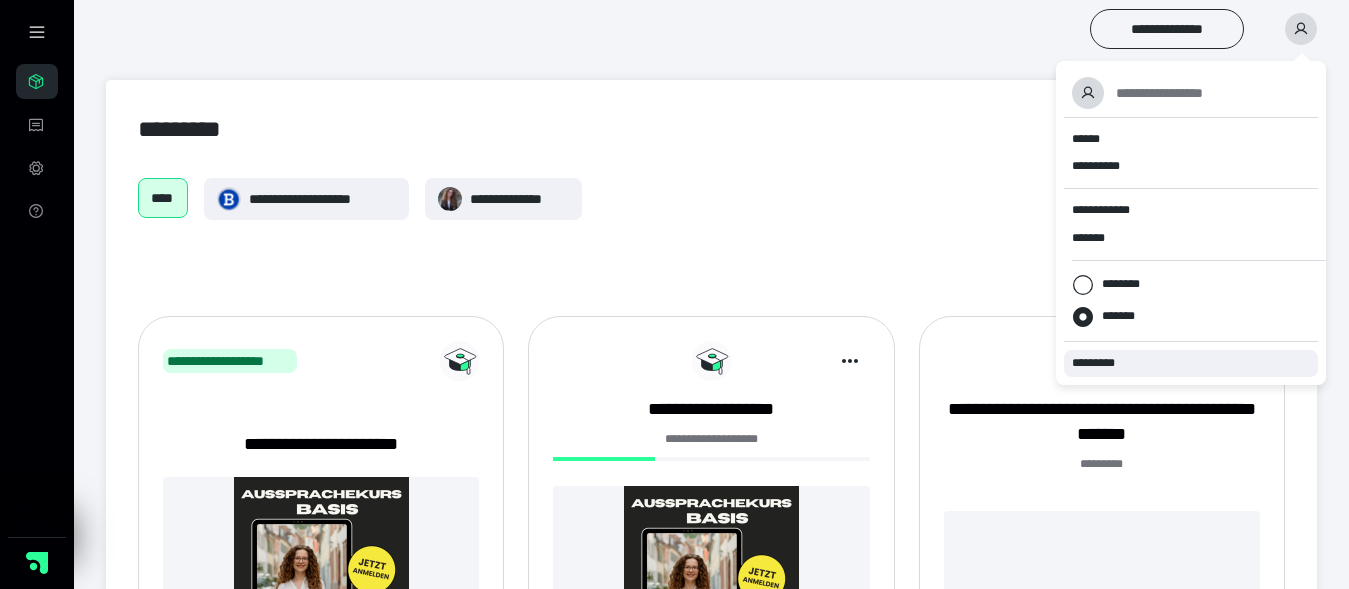 click on "*********" at bounding box center [1191, 363] 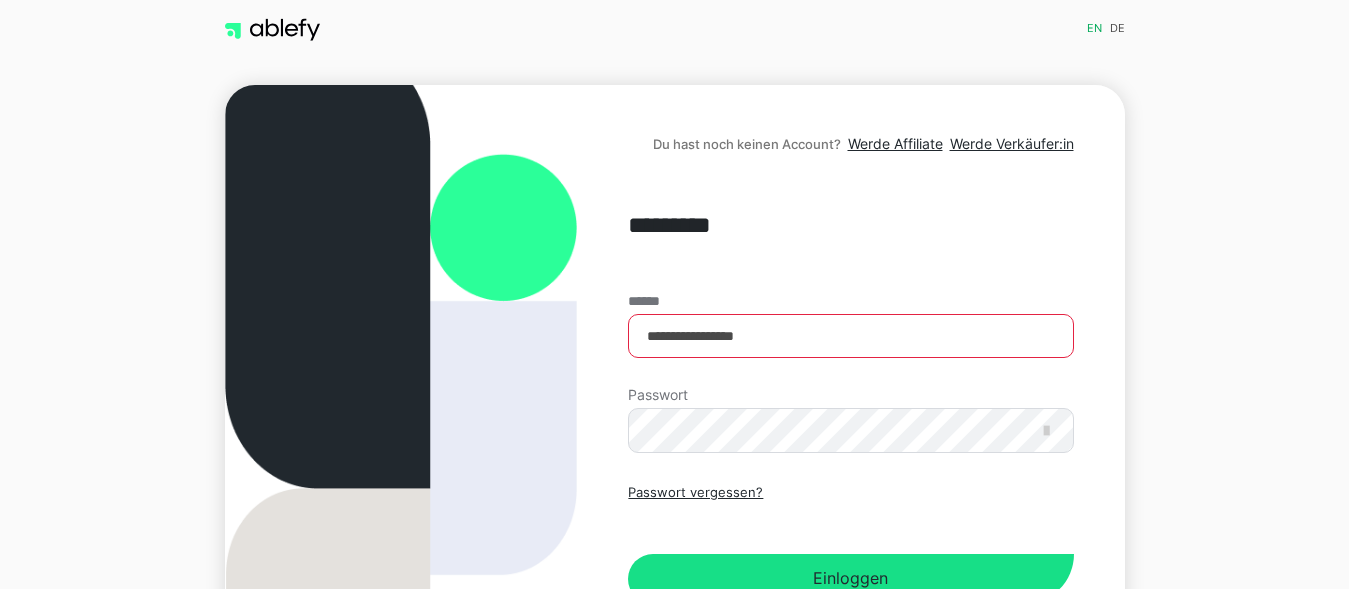 scroll, scrollTop: 0, scrollLeft: 0, axis: both 